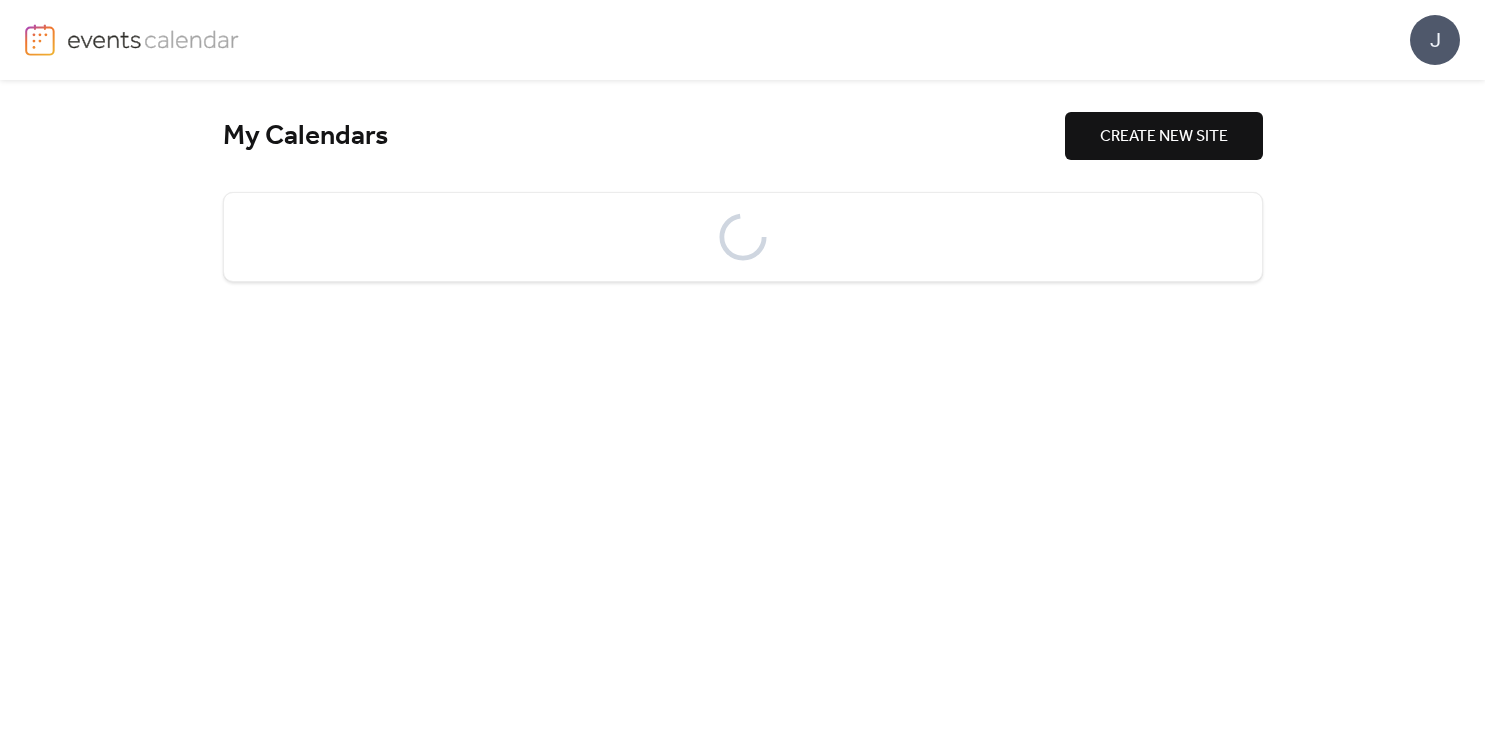 scroll, scrollTop: 0, scrollLeft: 0, axis: both 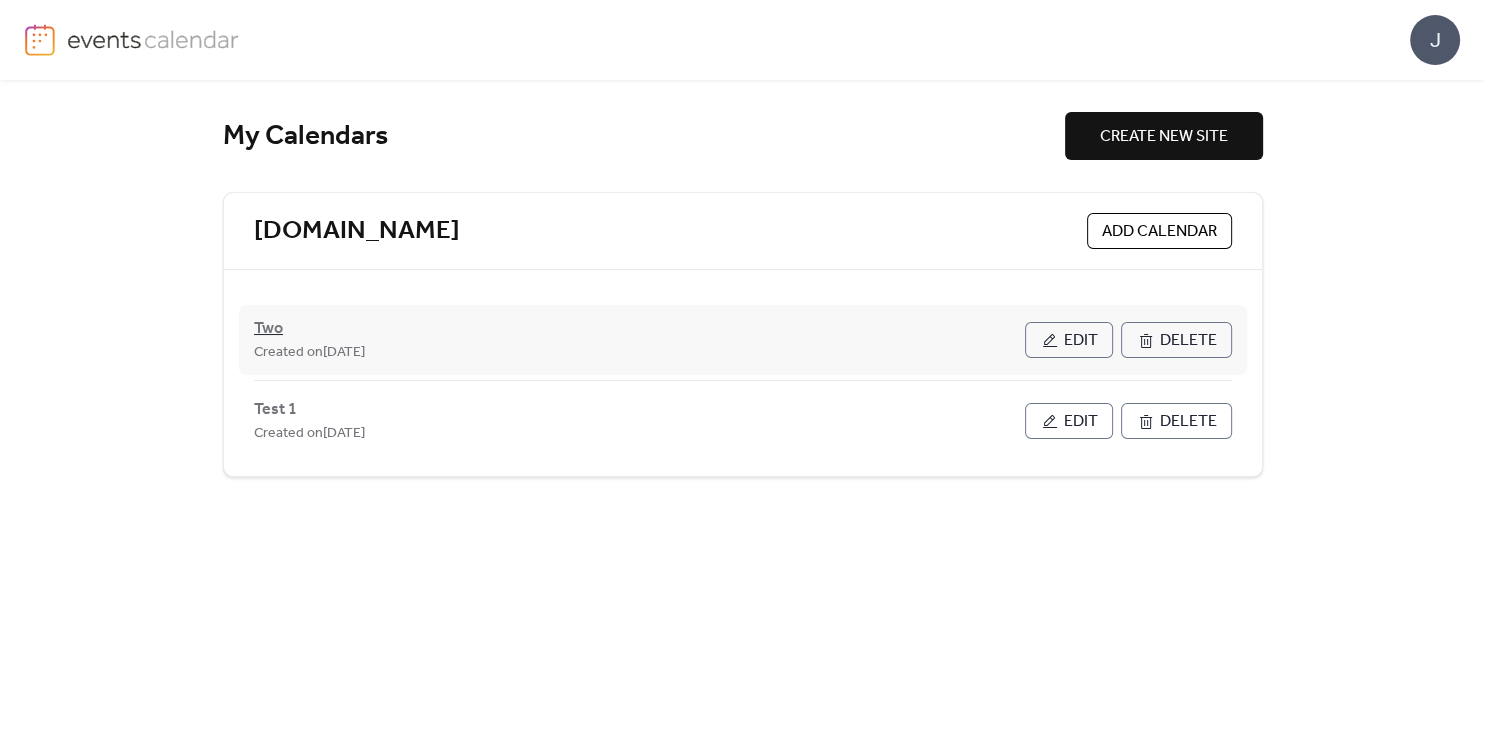 click on "Two" at bounding box center (268, 329) 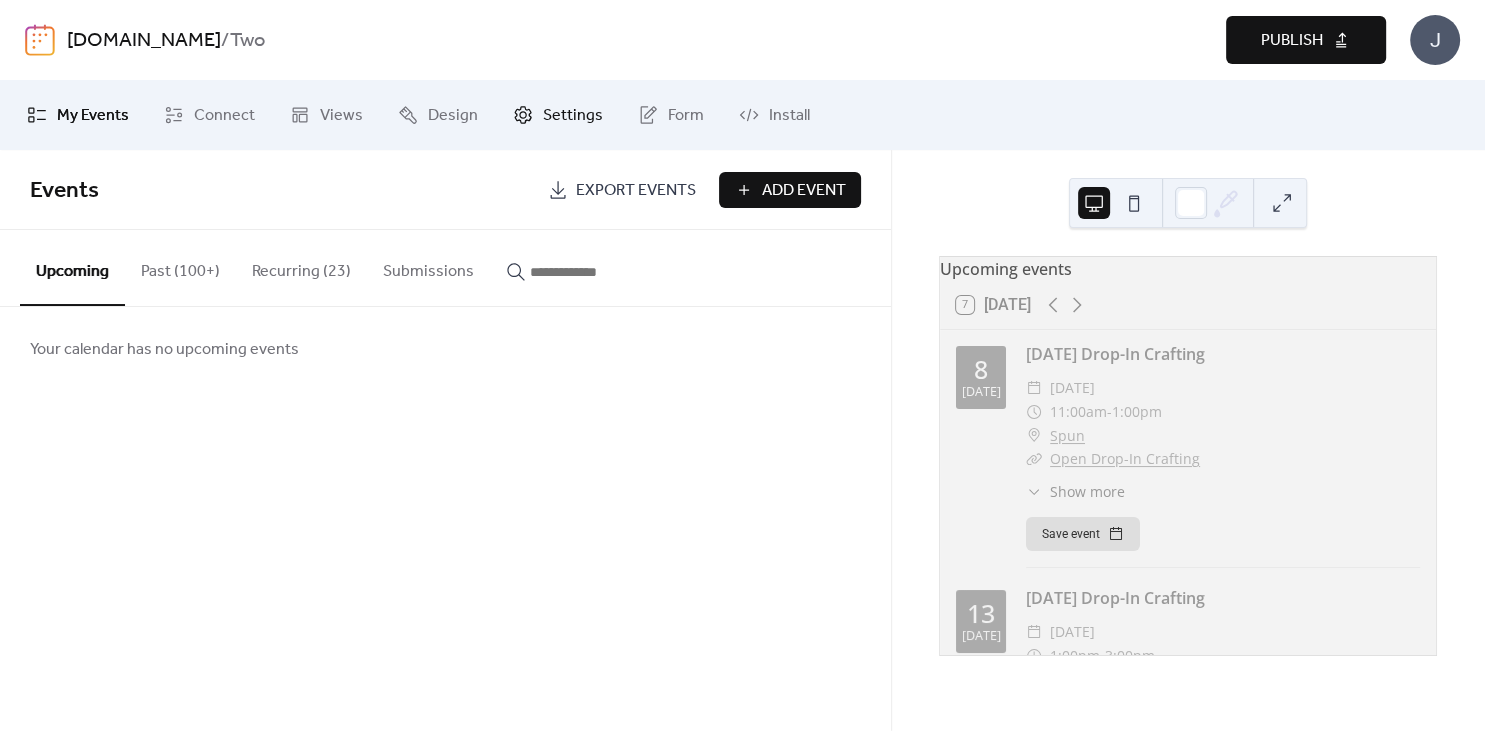 click on "Settings" at bounding box center [573, 116] 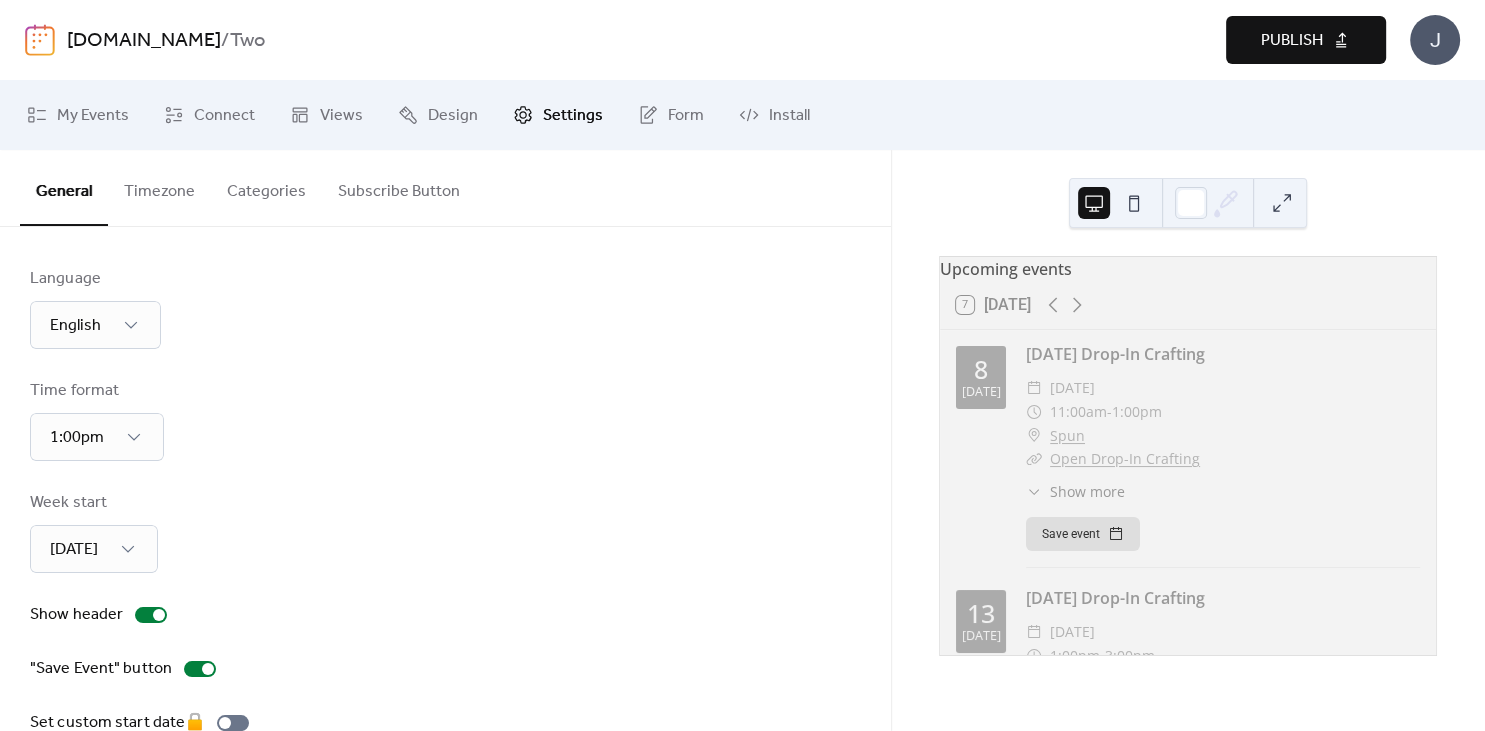 click on "Categories" at bounding box center (266, 187) 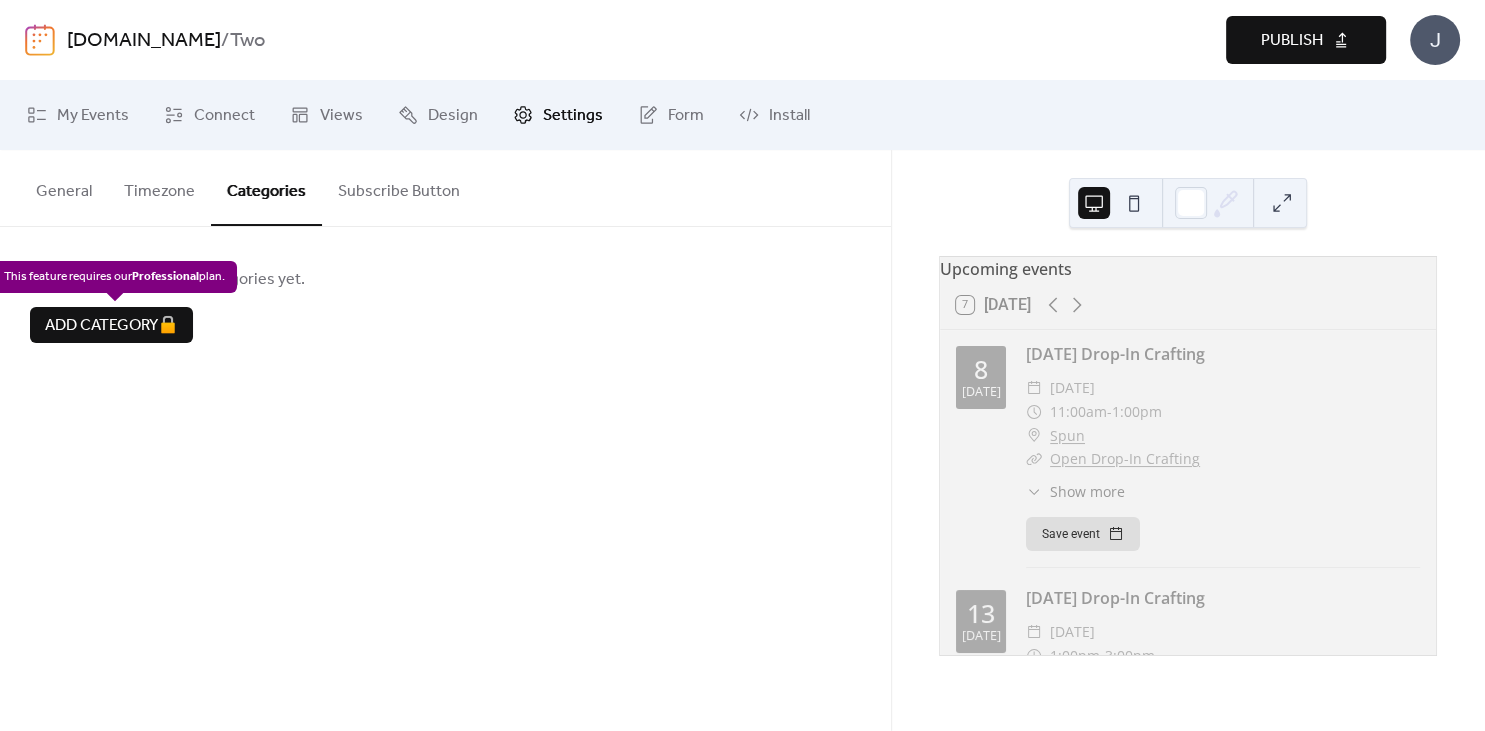 click on "Add Category  🔒" at bounding box center (111, 325) 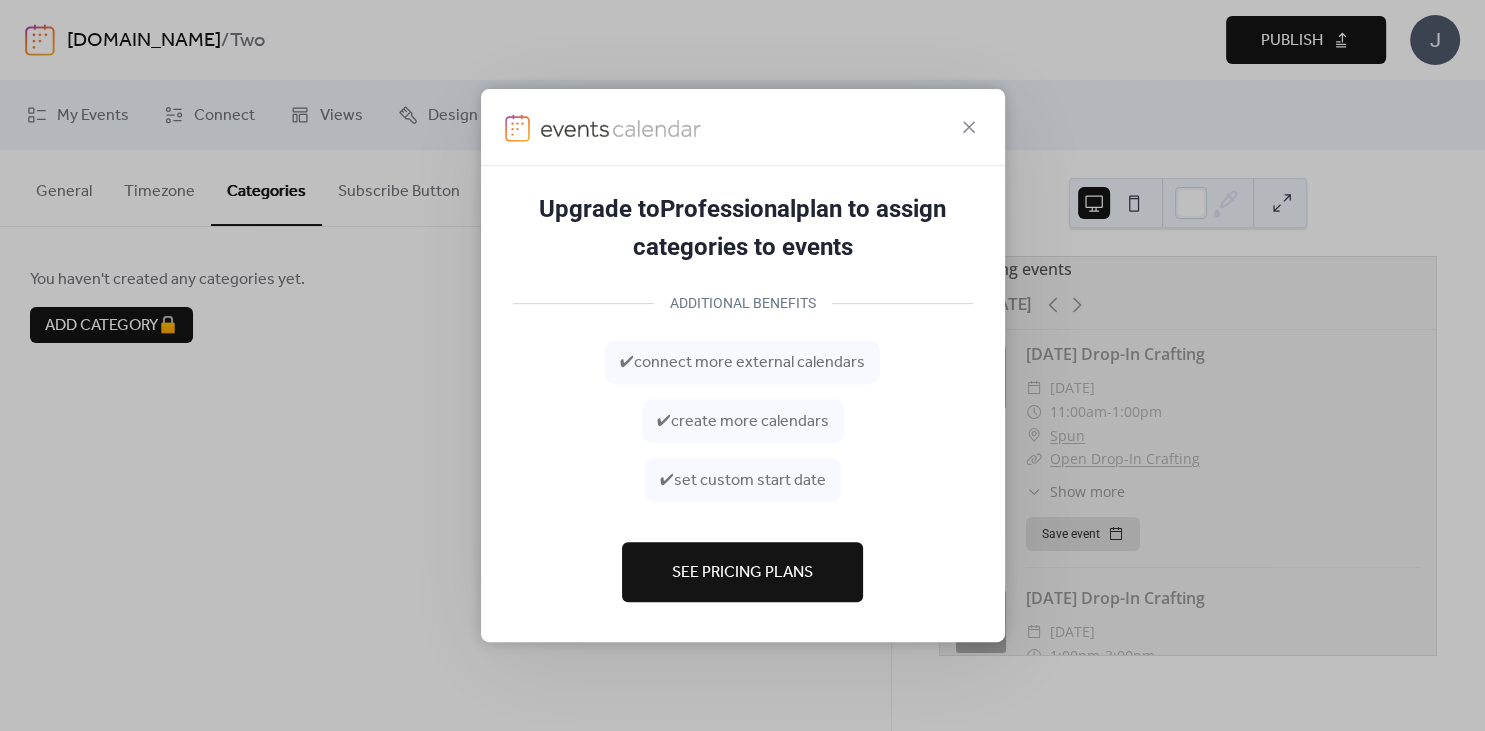 click on "Upgrade to  Professional  plan to assign categories to events ADDITIONAL BENEFITS ✔  connect more external calendars ✔  create more calendars ✔  set custom start date See Pricing Plans" at bounding box center (742, 365) 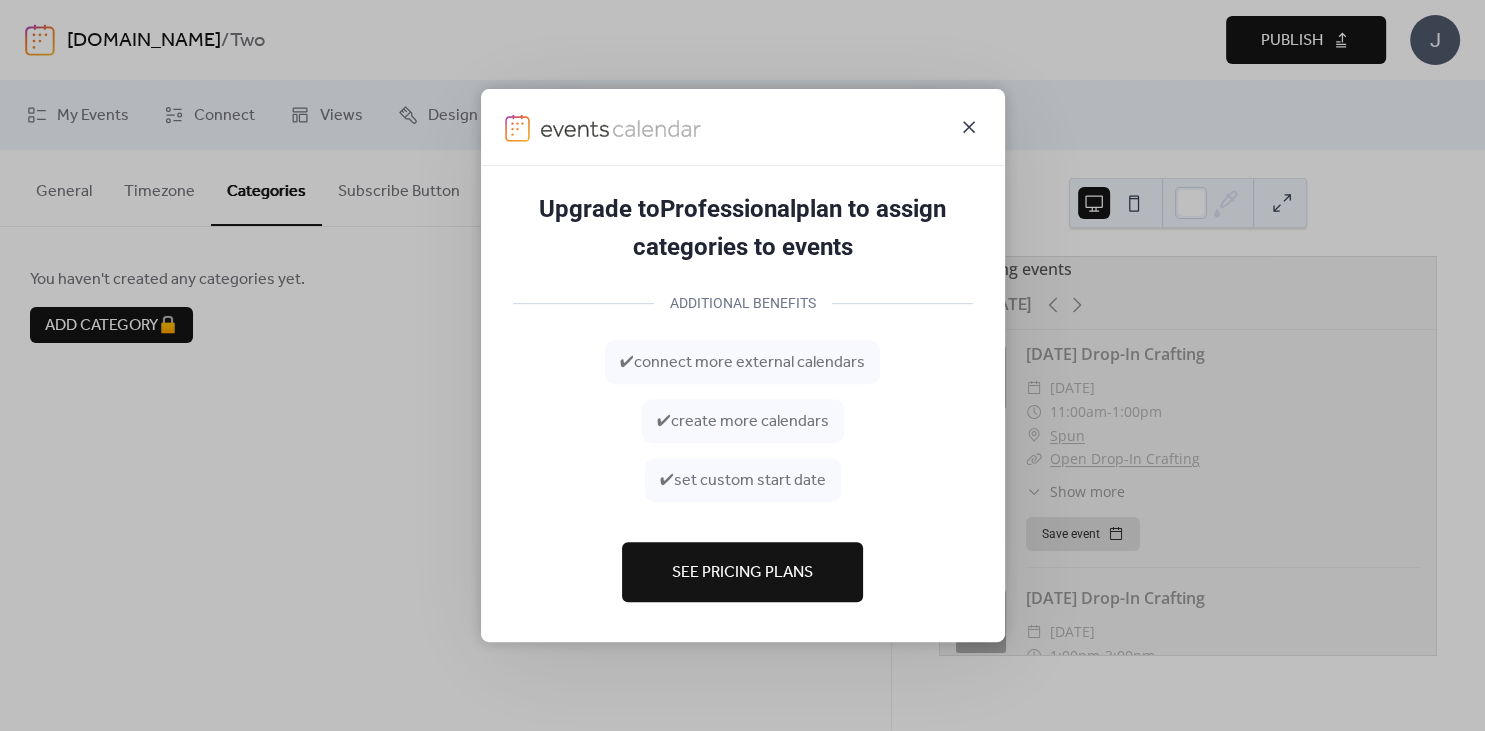 click 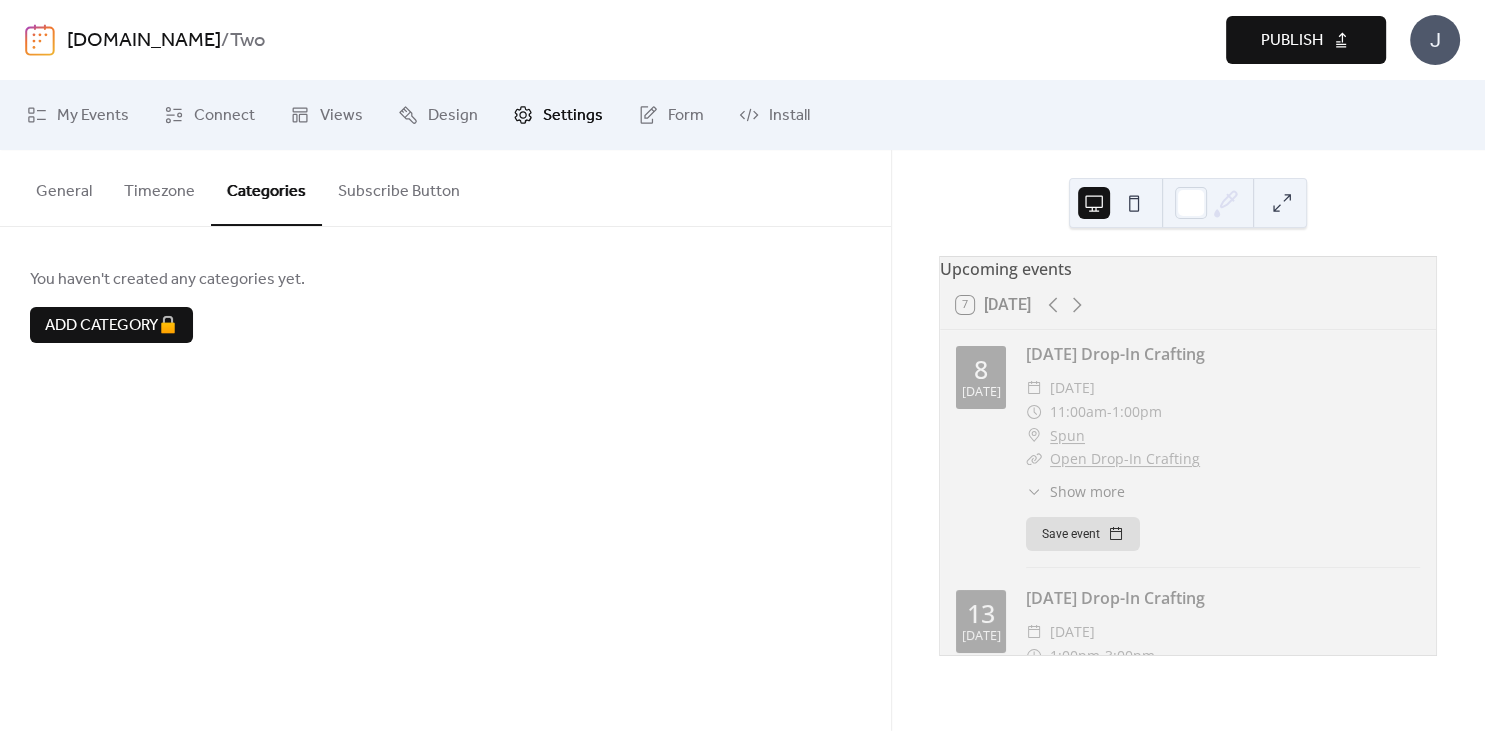 click on "7 [DATE]" at bounding box center [1188, 305] 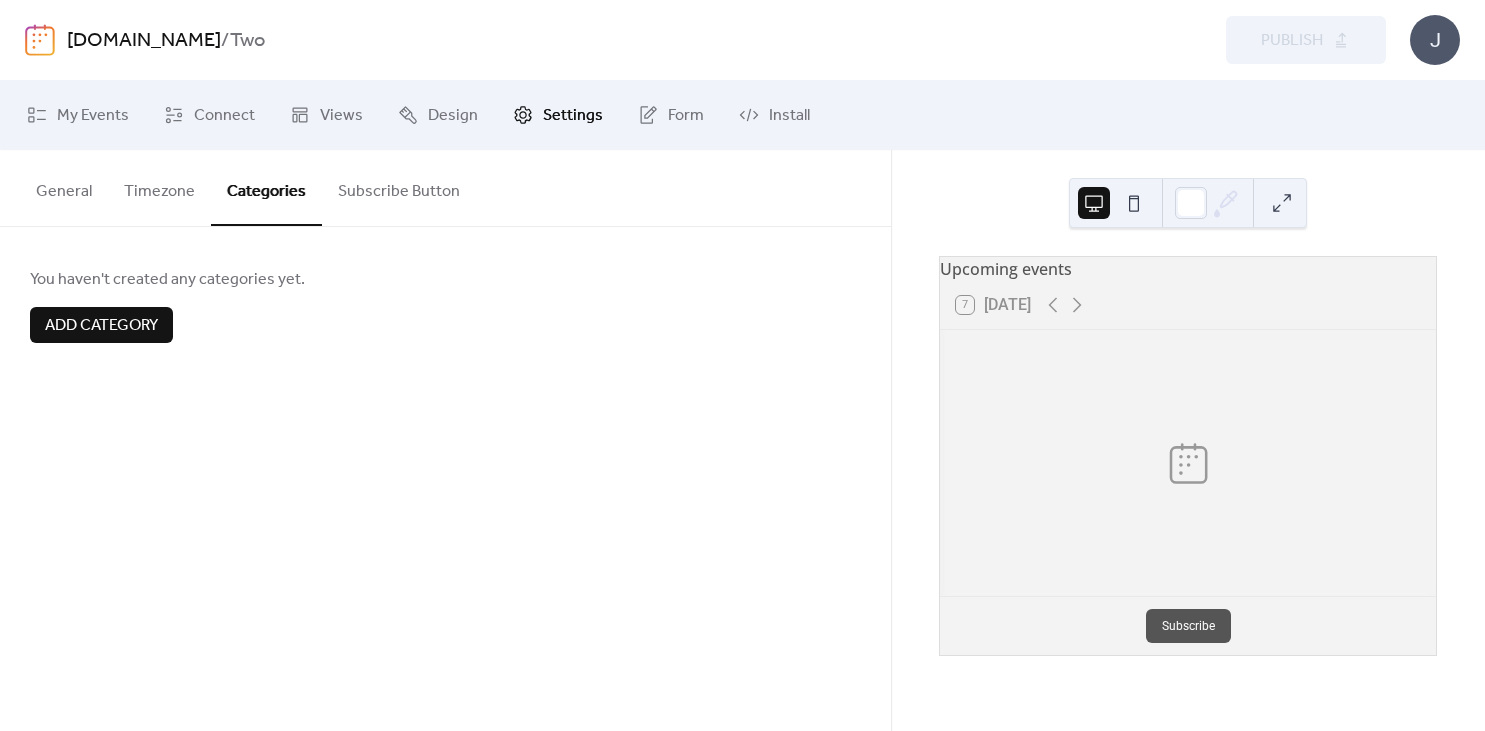scroll, scrollTop: 0, scrollLeft: 0, axis: both 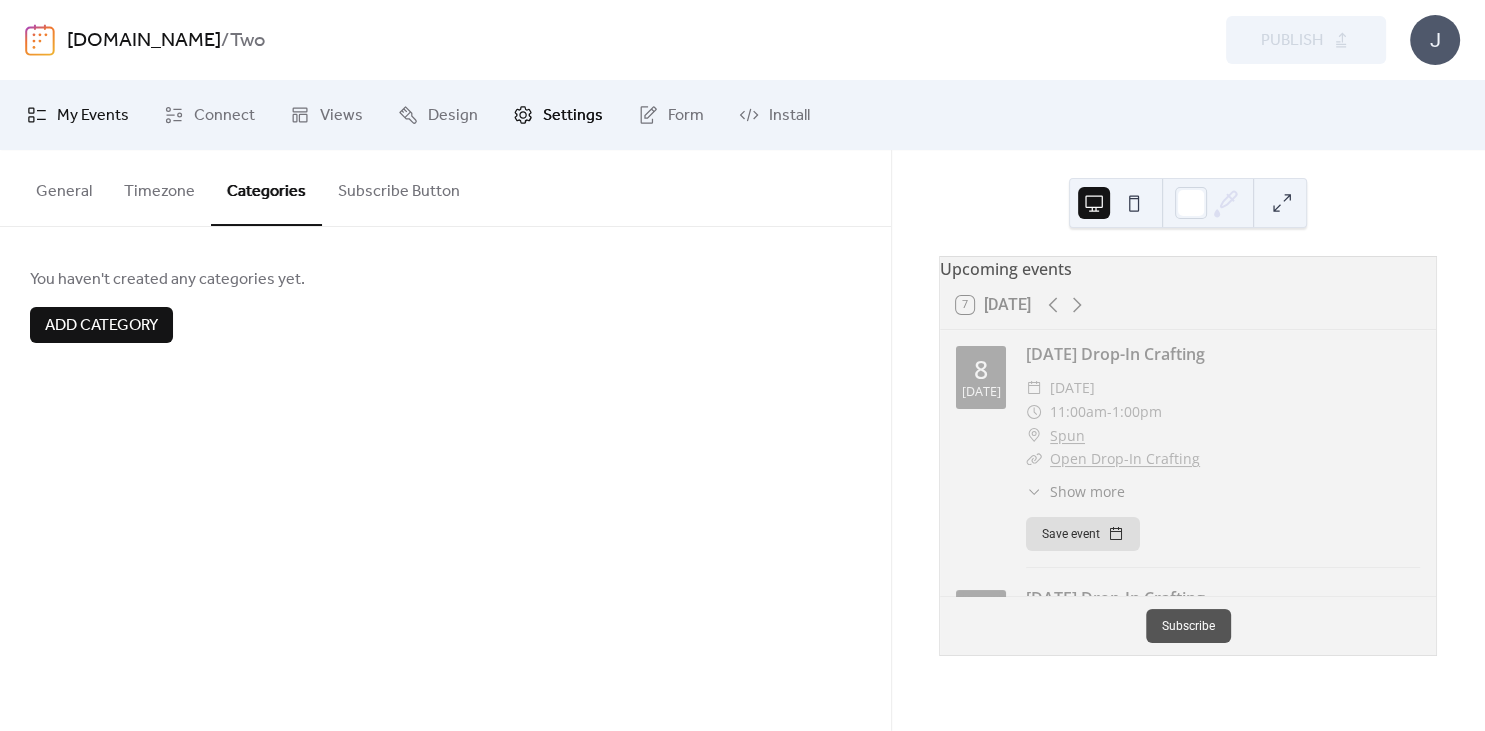 click on "My Events" at bounding box center [93, 116] 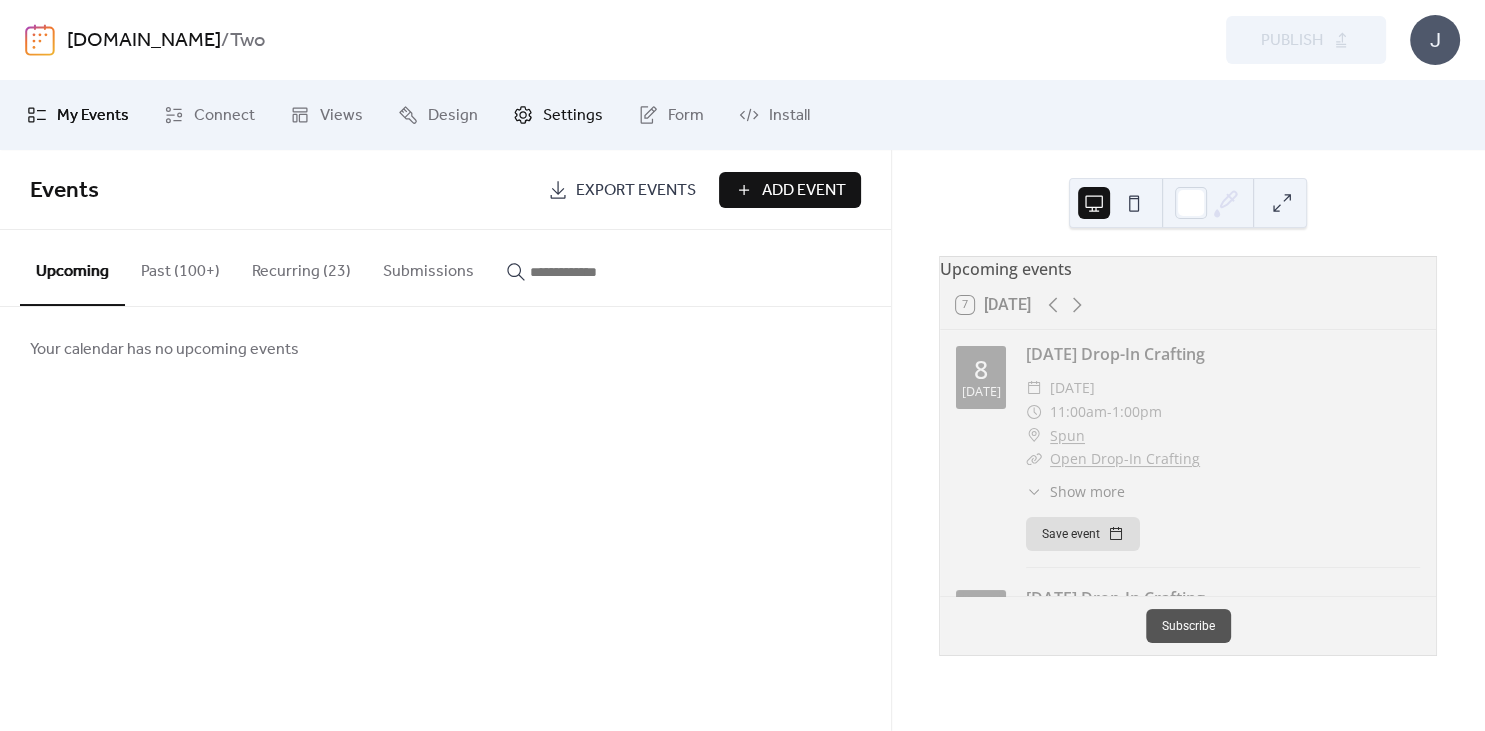 click on "Settings" at bounding box center [573, 116] 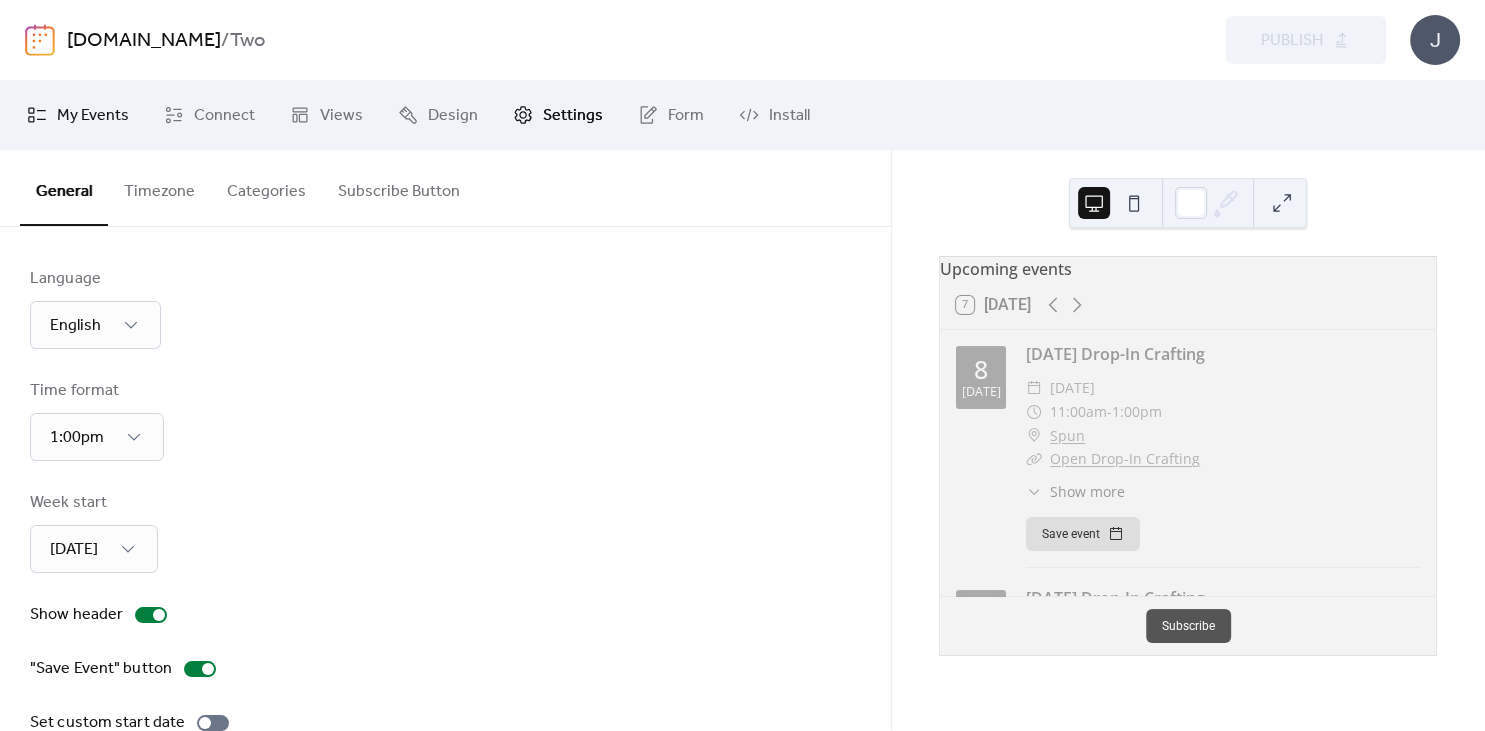 click on "My Events" at bounding box center [93, 116] 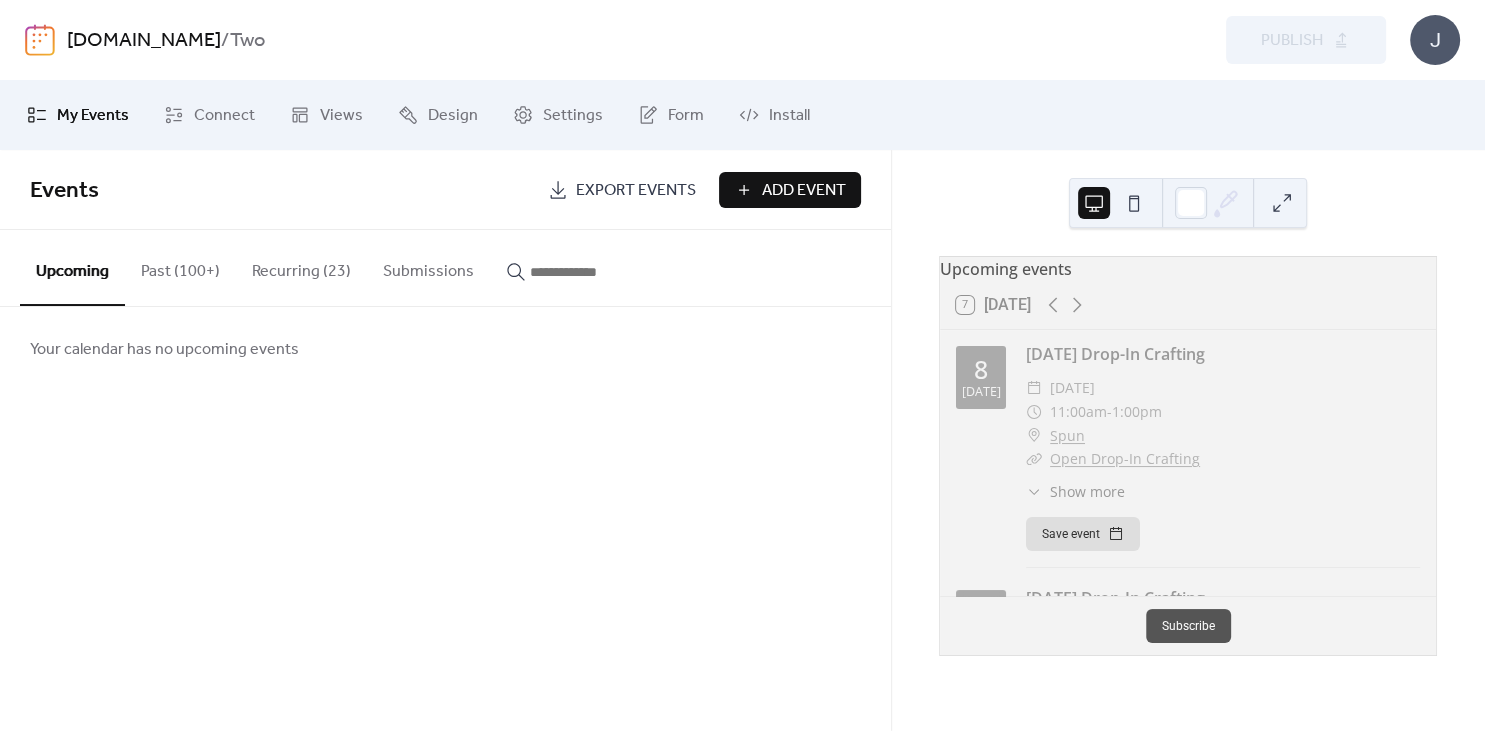 click on "Events Export Events Add Event Upcoming  Past  (100+) Recurring  (23) Submissions  Your calendar has no upcoming events Cancel" at bounding box center [445, 440] 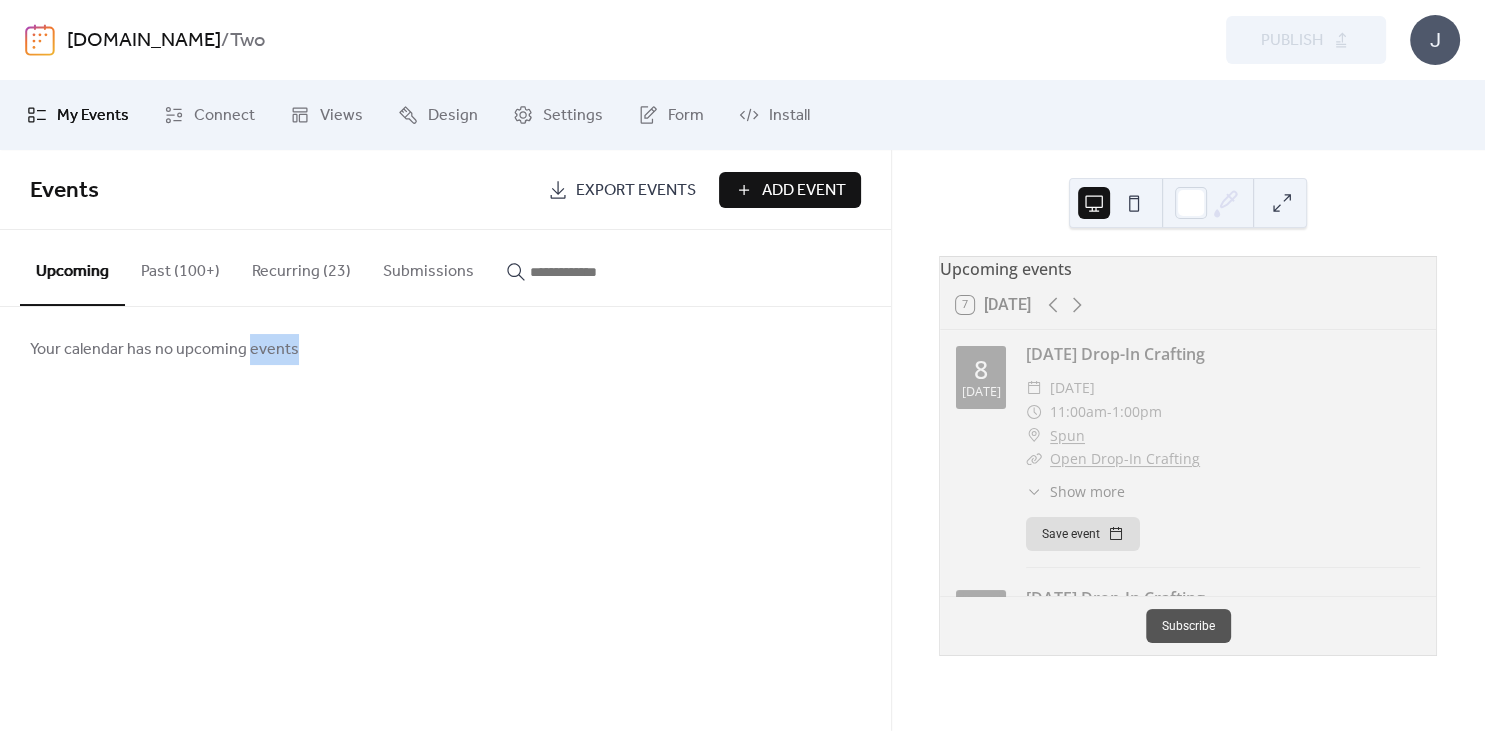 click on "Events Export Events Add Event Upcoming  Past  (100+) Recurring  (23) Submissions  Your calendar has no upcoming events Cancel" at bounding box center (445, 440) 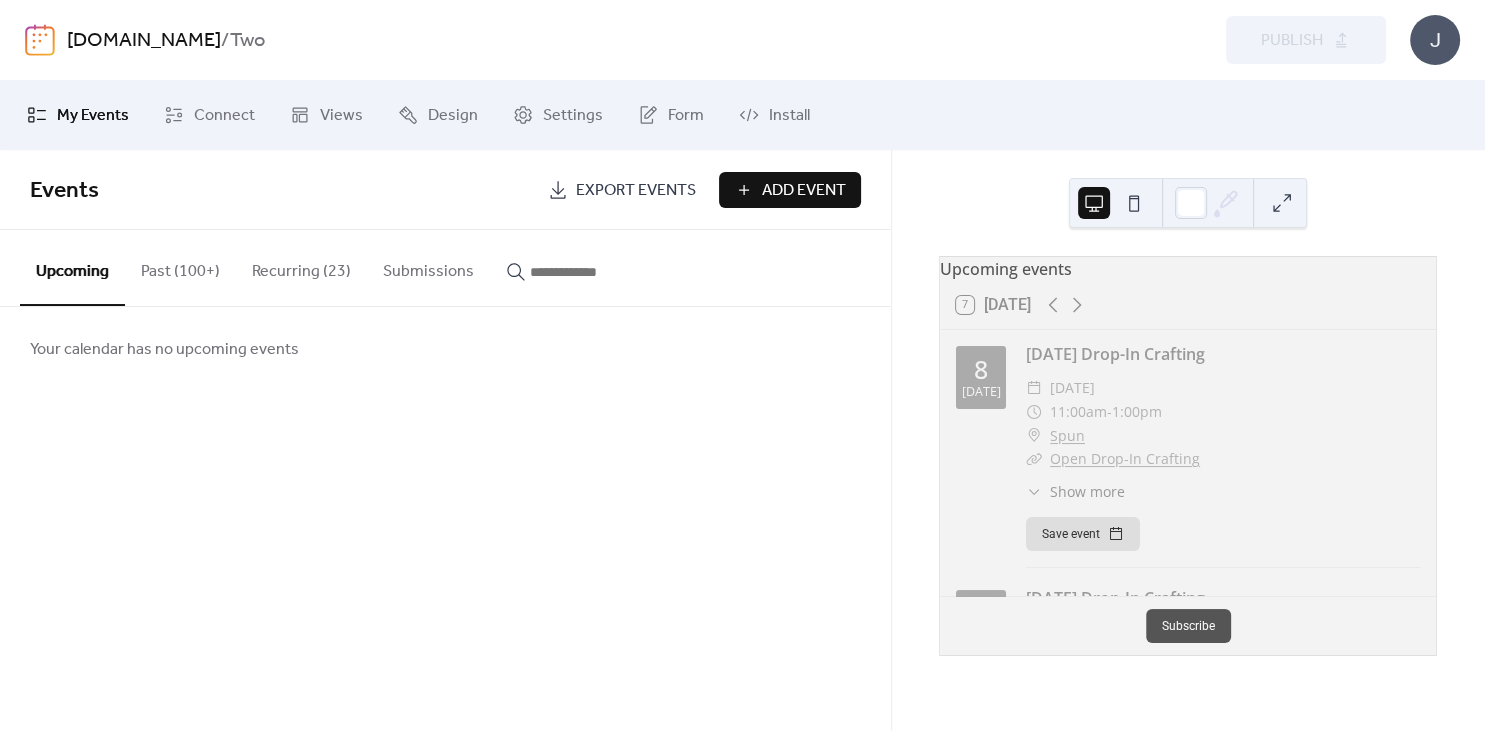 click on "Events Export Events Add Event Upcoming  Past  (100+) Recurring  (23) Submissions  Your calendar has no upcoming events Cancel" at bounding box center [445, 440] 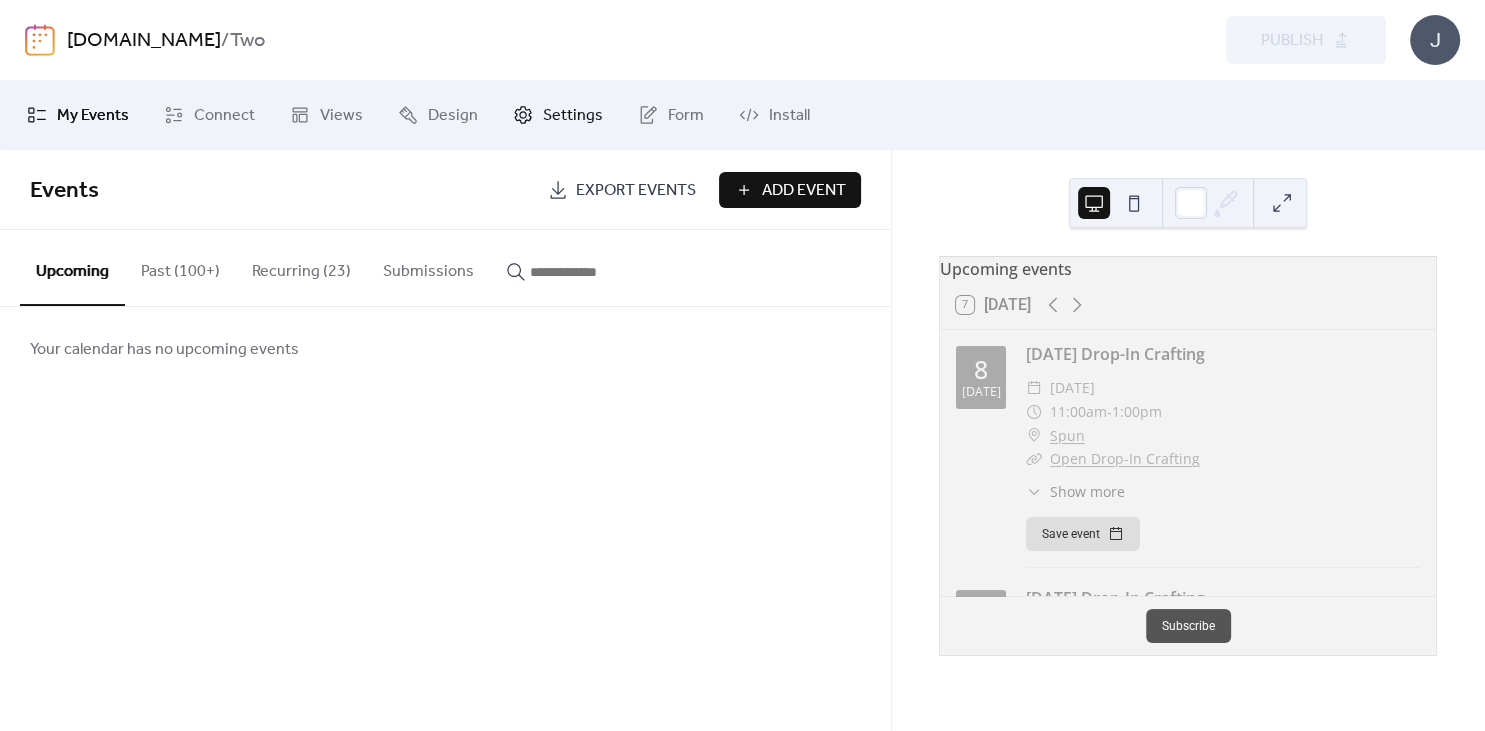 click on "Settings" at bounding box center [573, 116] 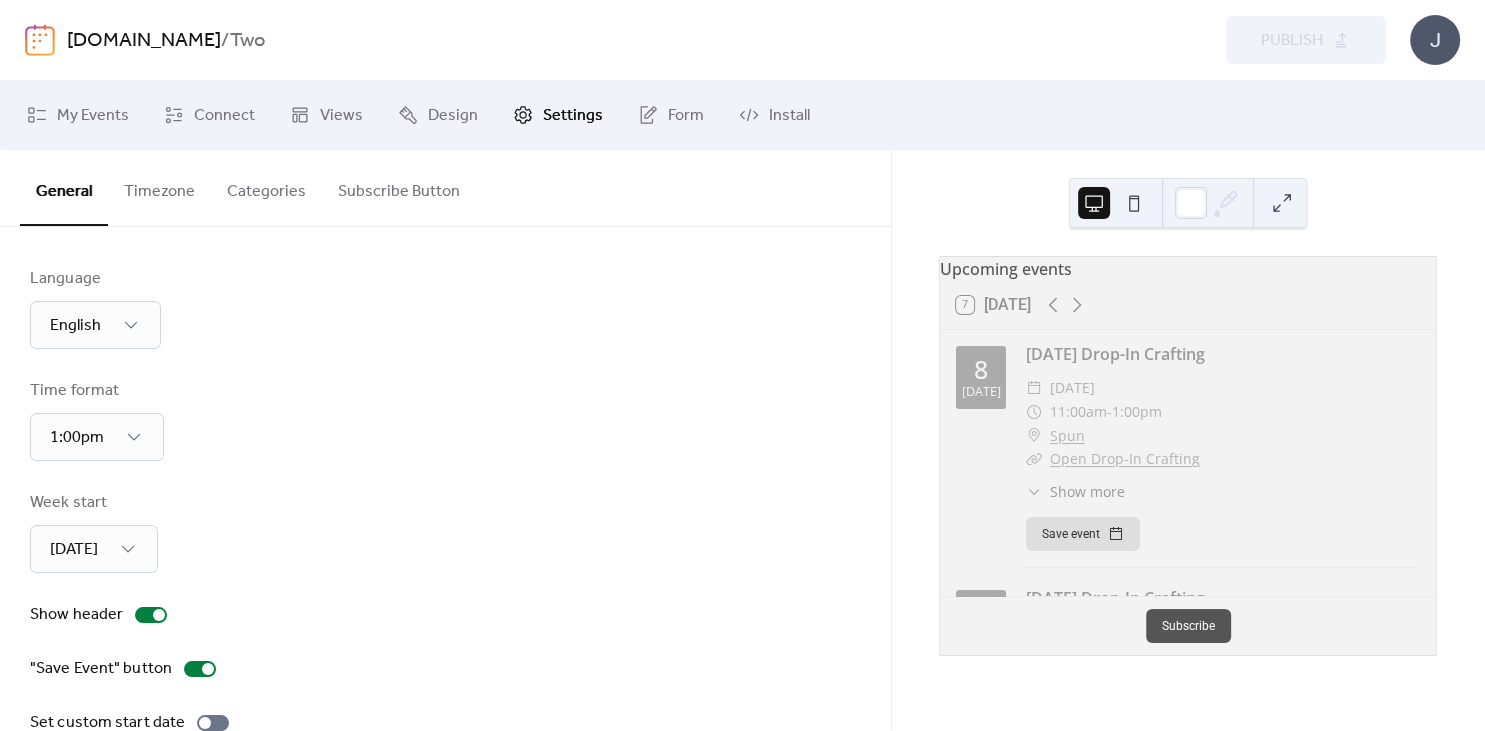 click on "Categories" at bounding box center (266, 187) 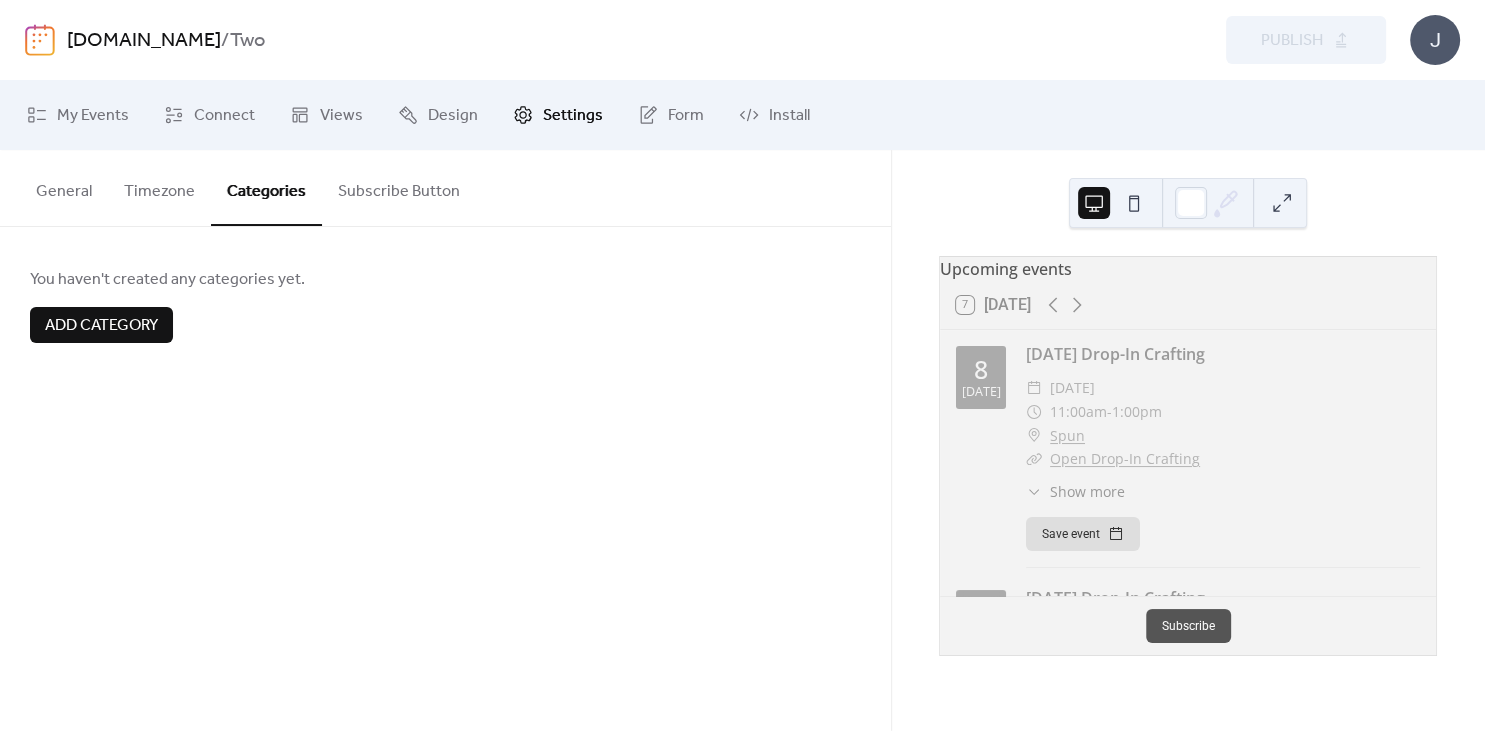 type 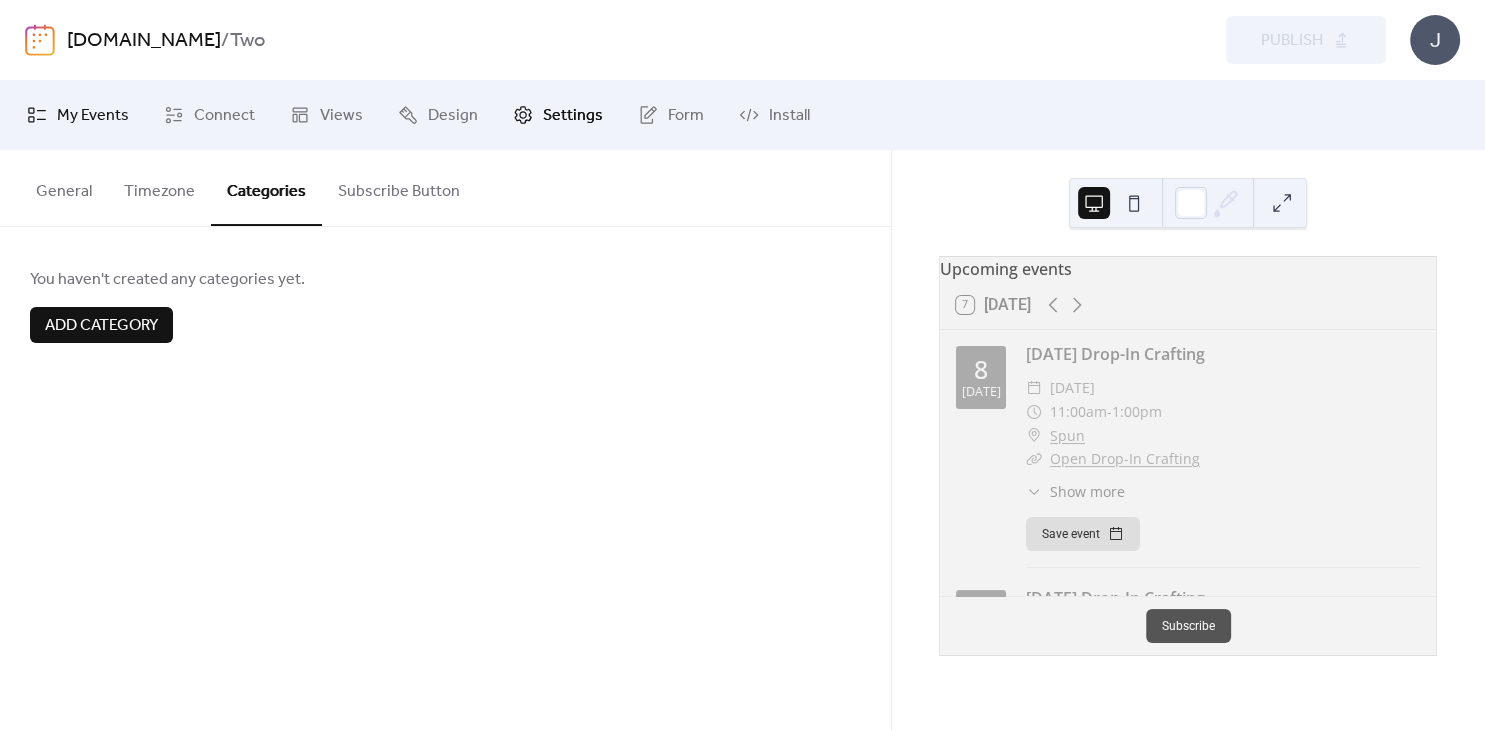 click on "My Events" at bounding box center (93, 116) 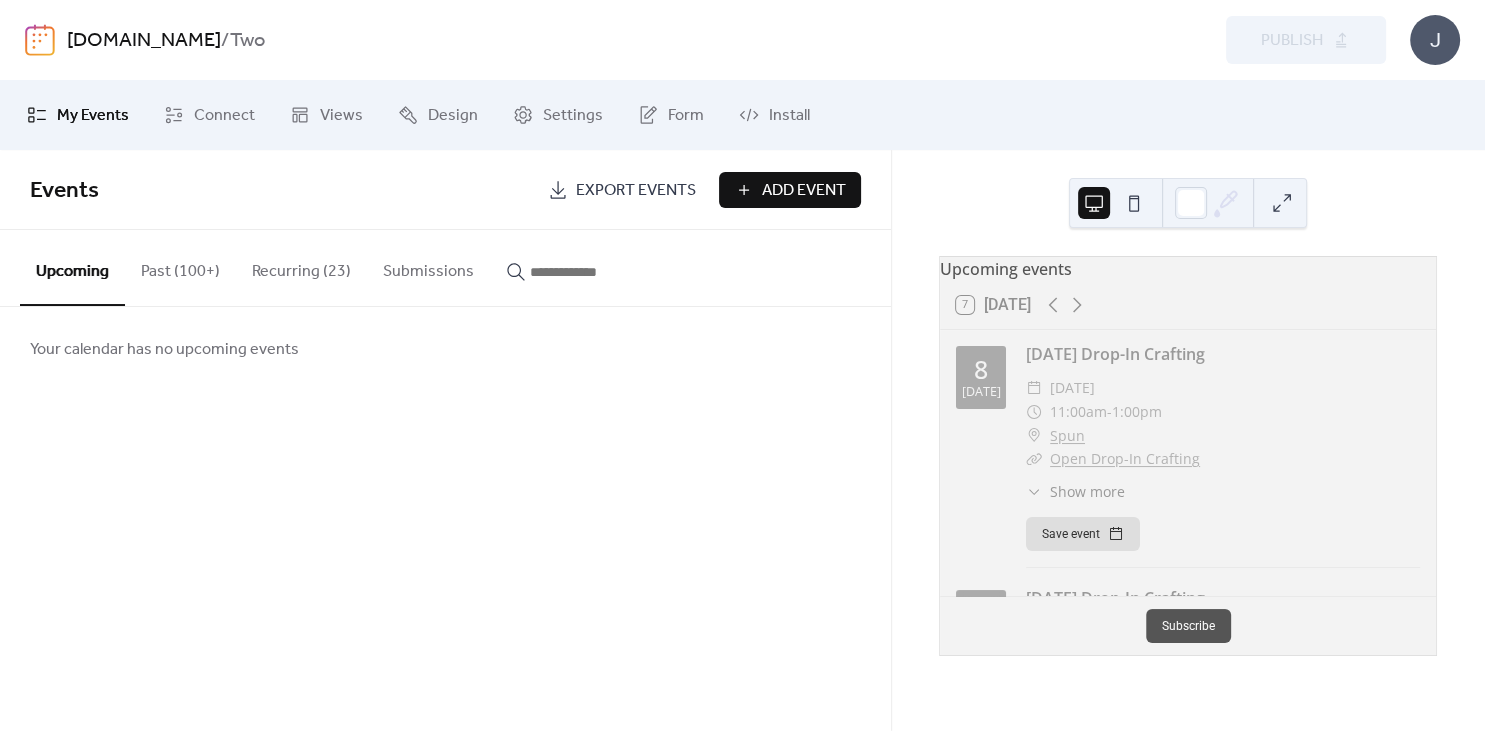 click on "Past  (100+)" at bounding box center [180, 267] 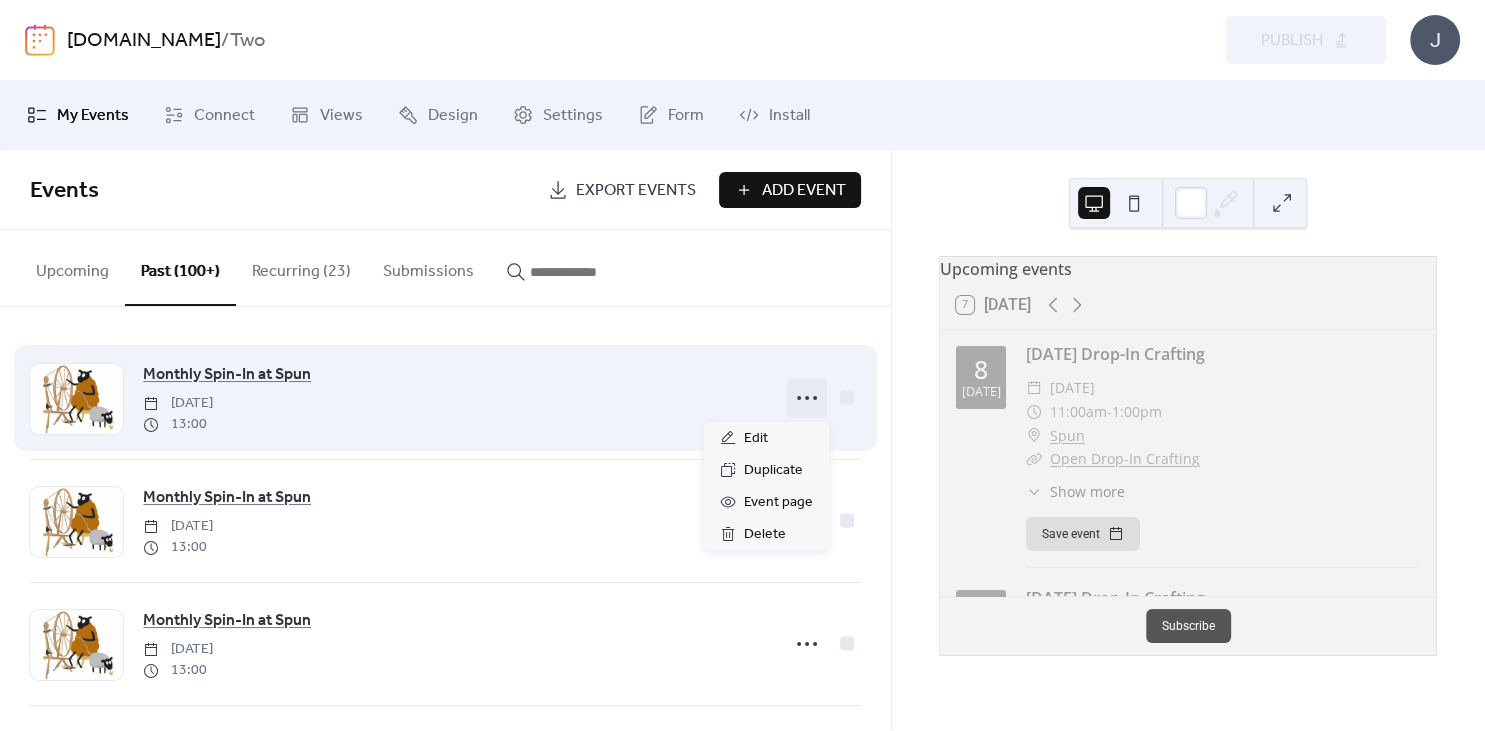 click 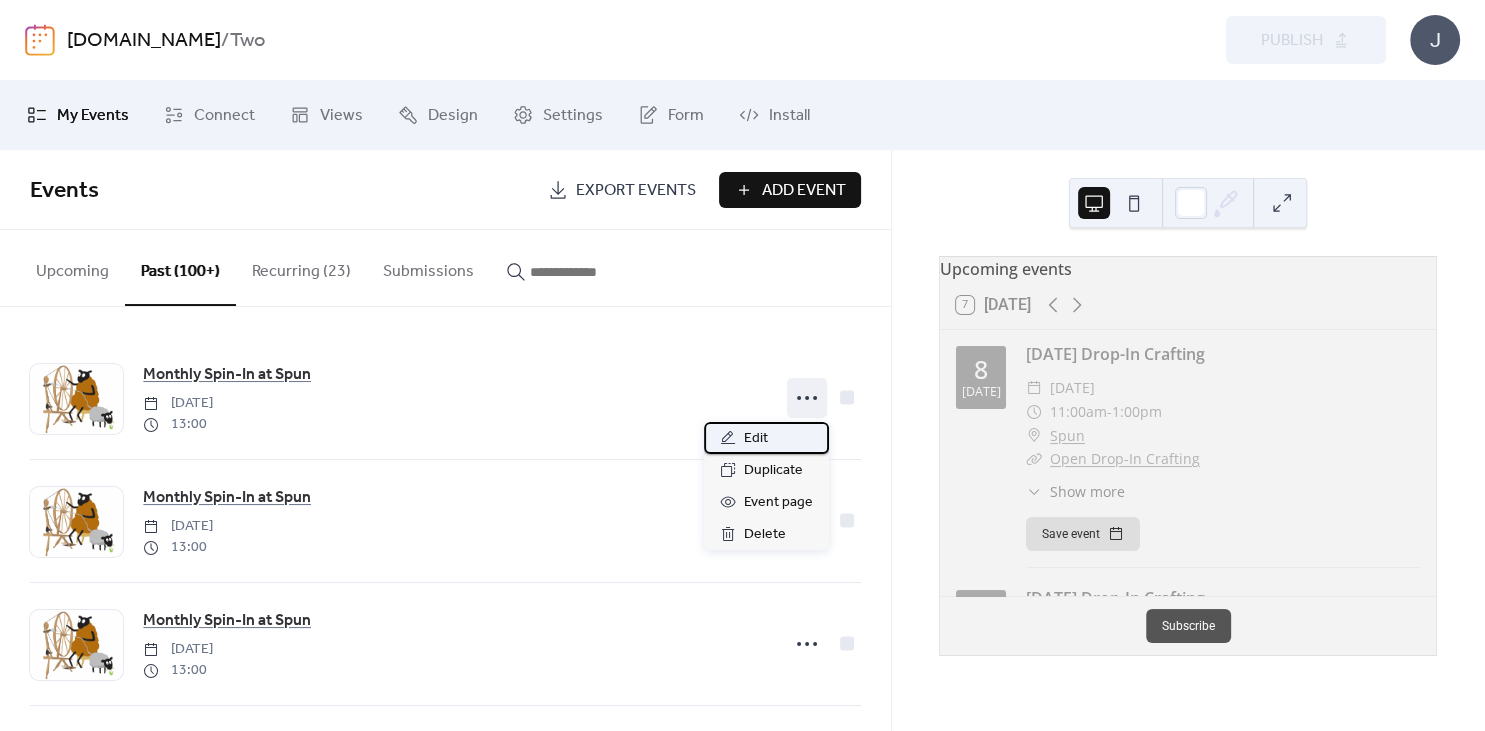 click on "Edit" at bounding box center [766, 438] 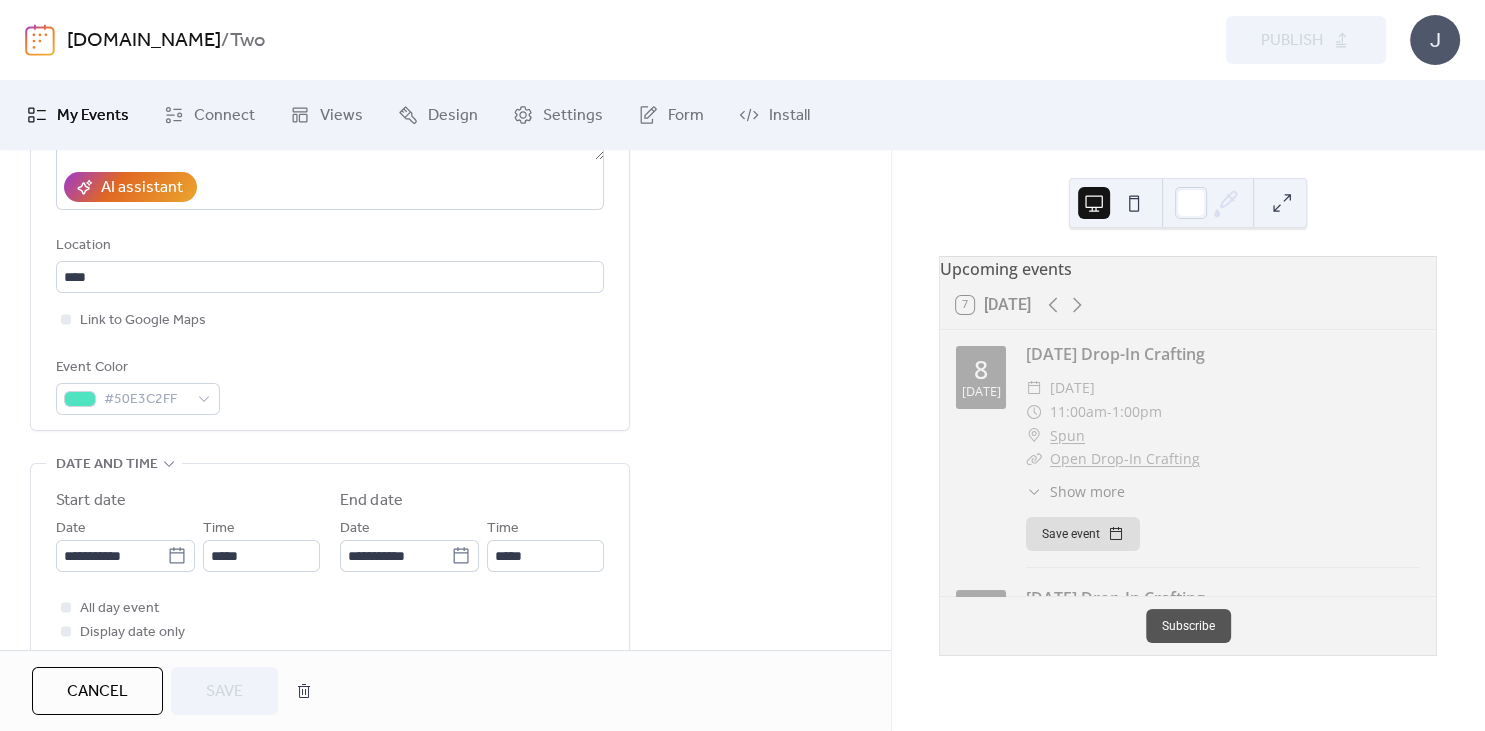 scroll, scrollTop: 396, scrollLeft: 0, axis: vertical 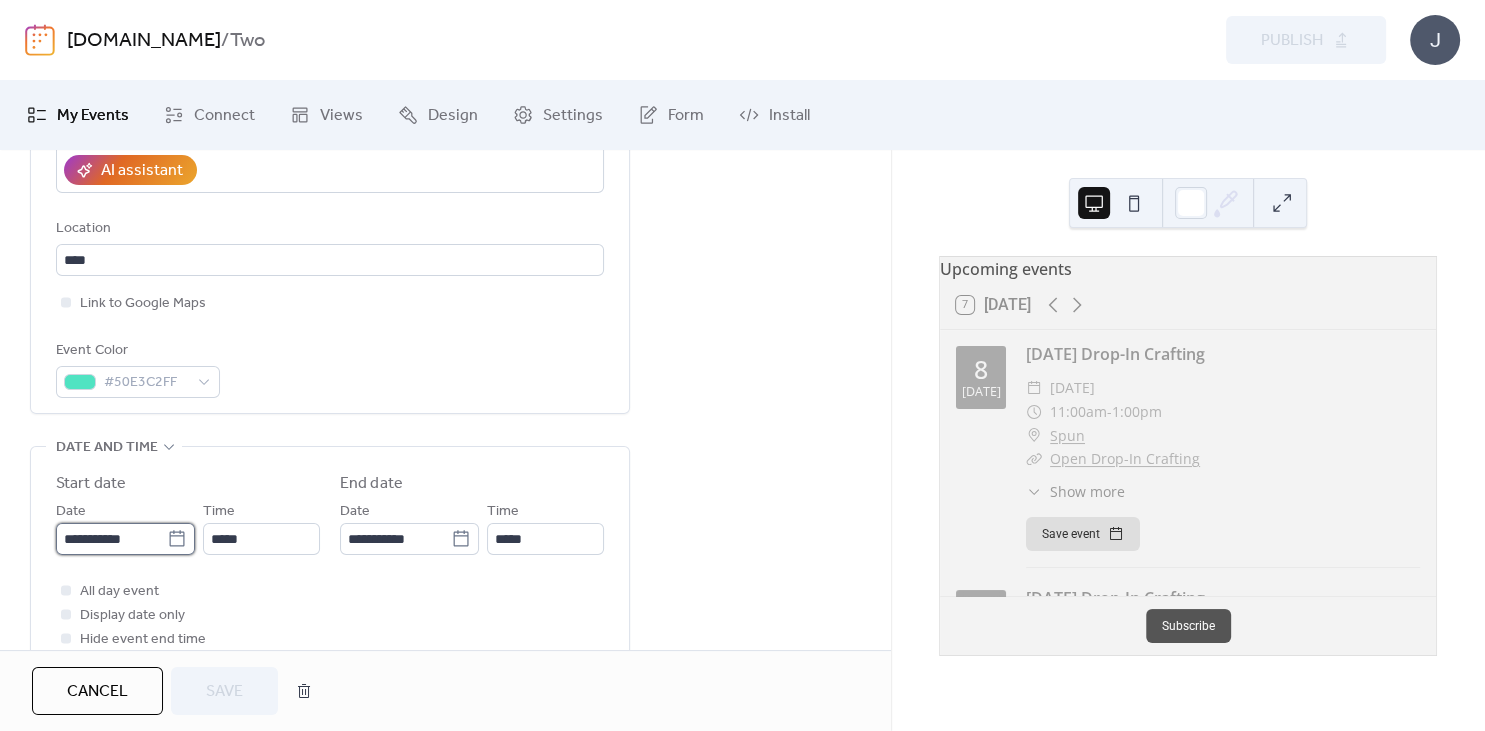 click on "**********" at bounding box center [111, 539] 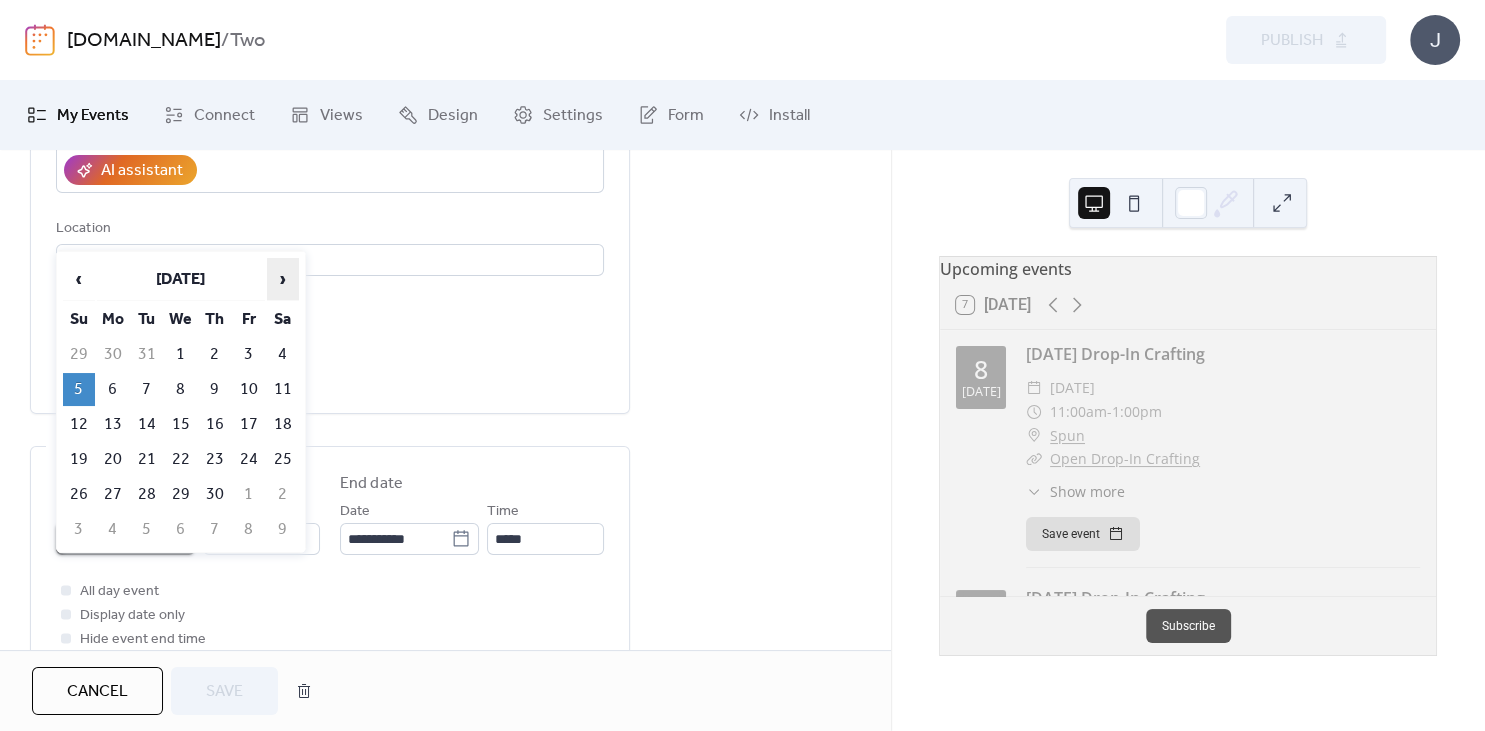 click on "›" at bounding box center (283, 279) 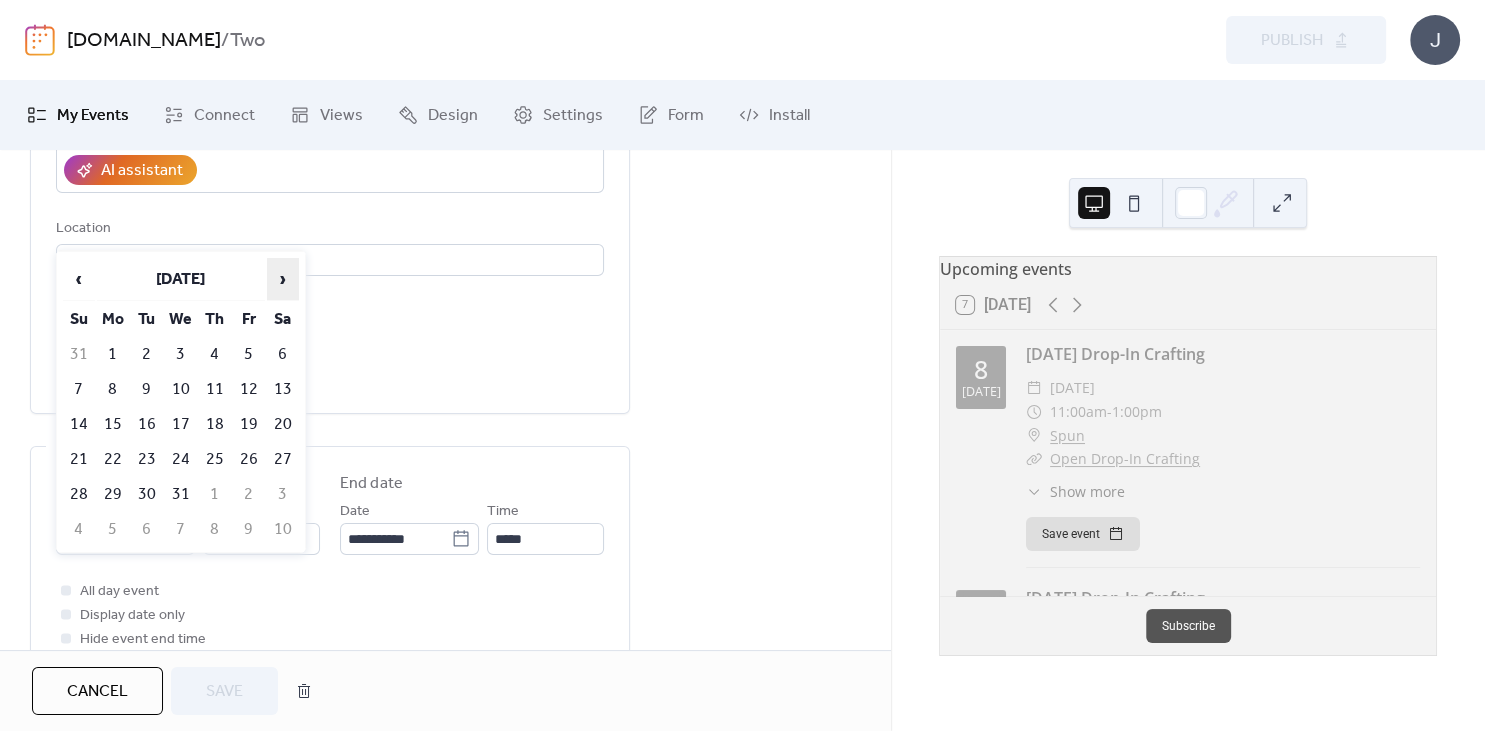 click on "›" at bounding box center [283, 279] 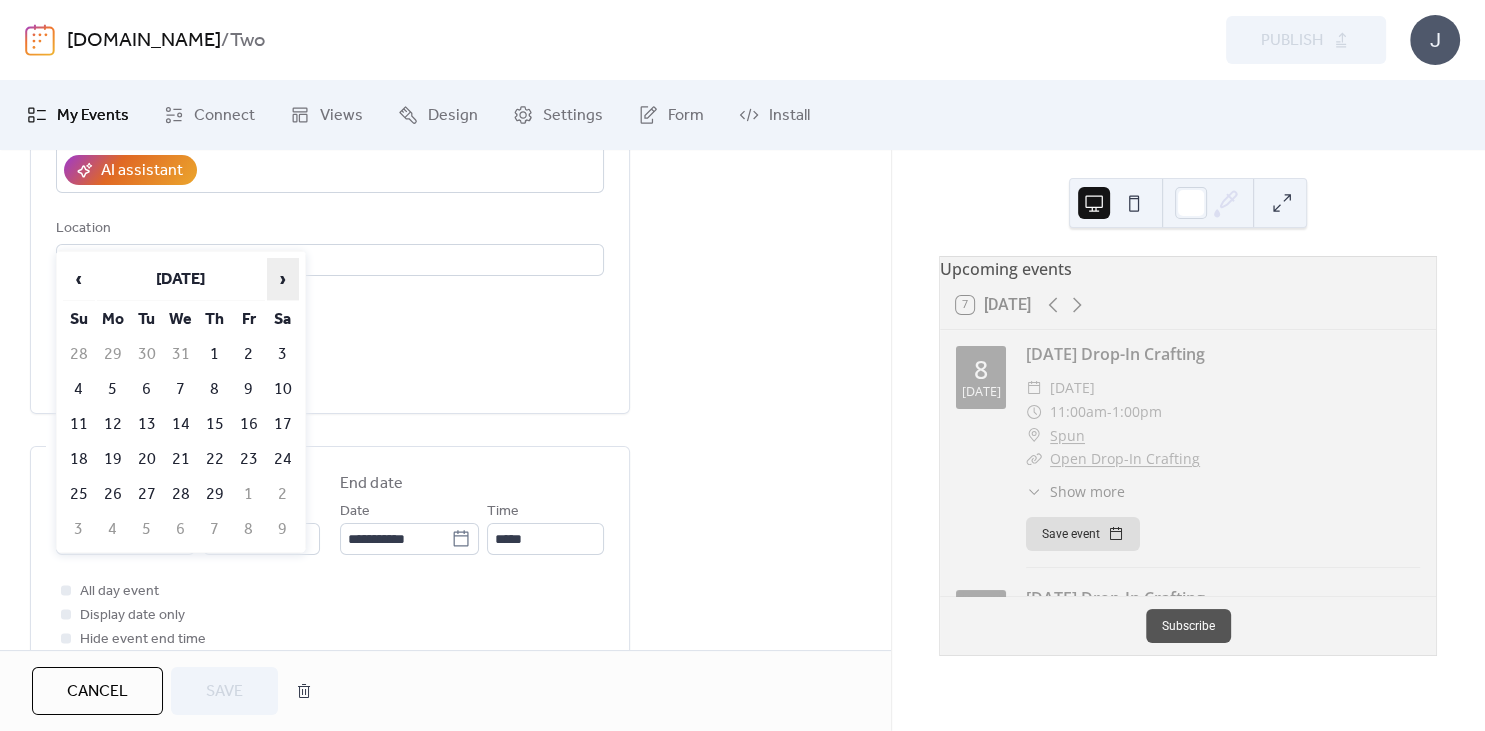 click on "›" at bounding box center [283, 279] 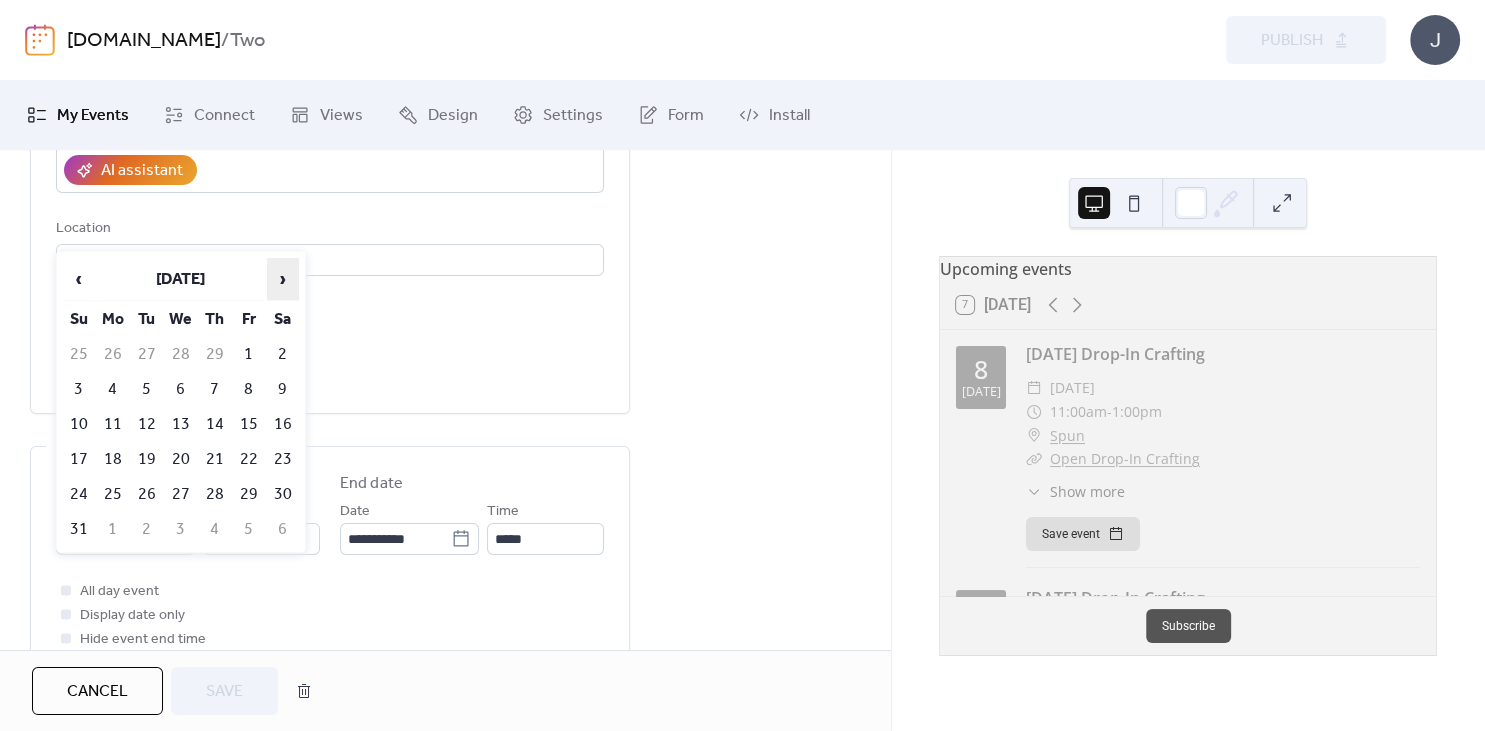click on "›" at bounding box center (283, 279) 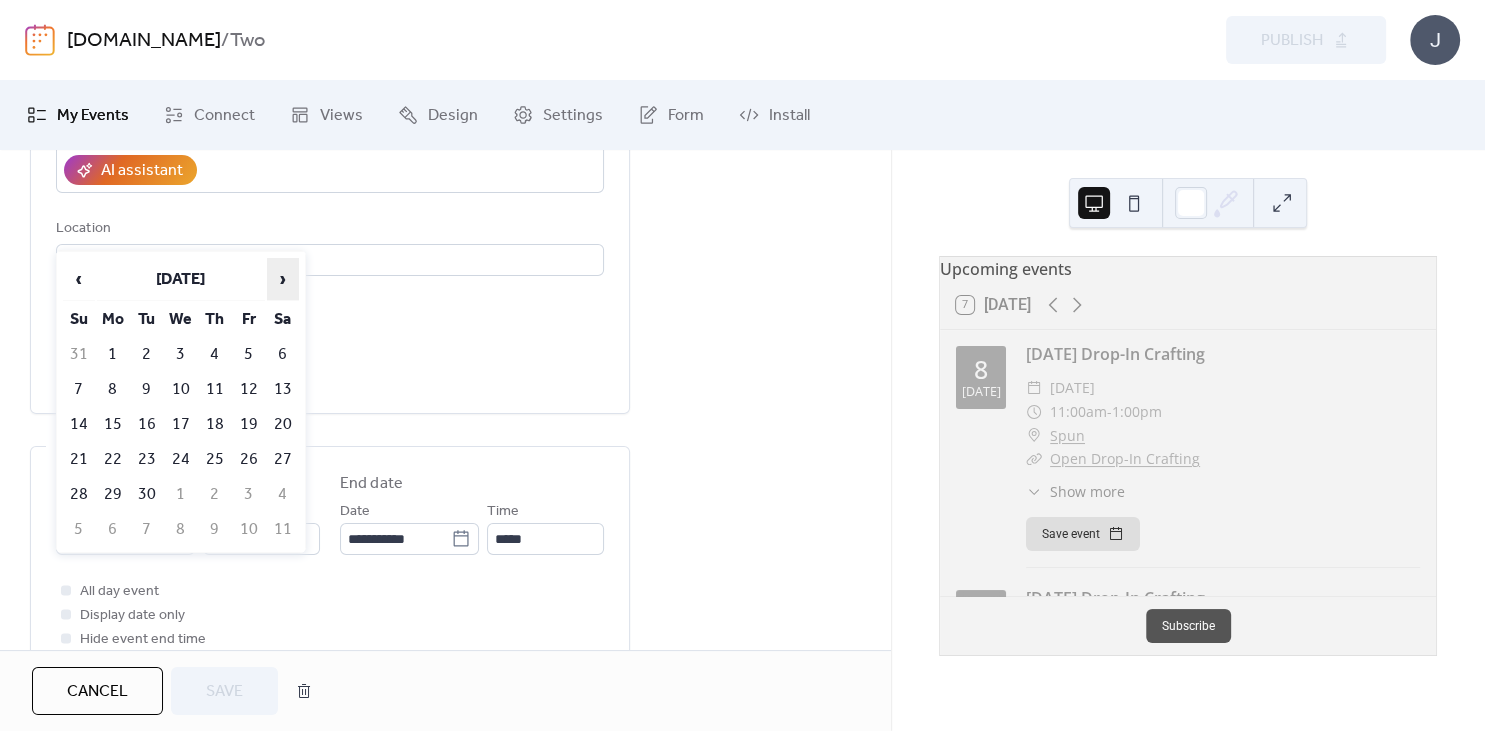 click on "›" at bounding box center [283, 279] 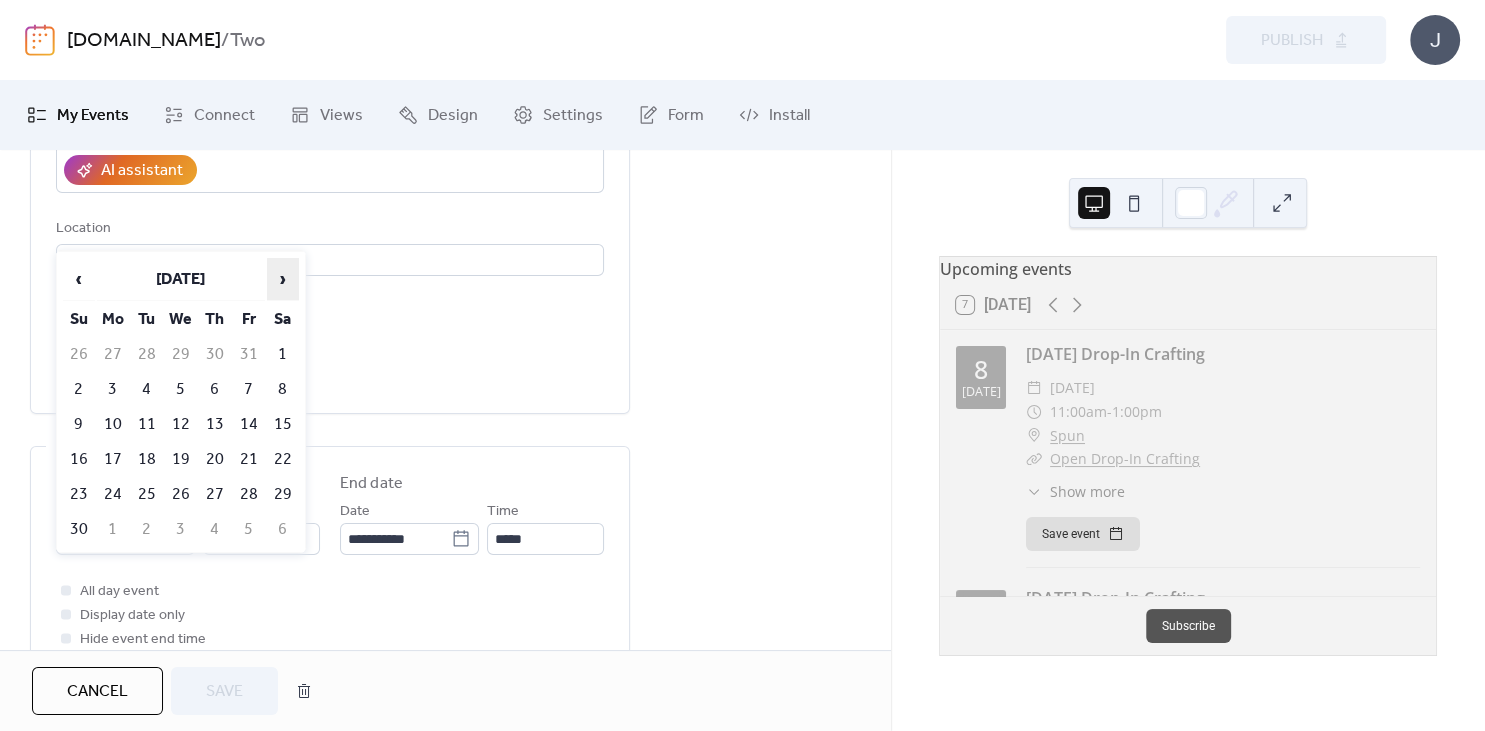 click on "›" at bounding box center (283, 279) 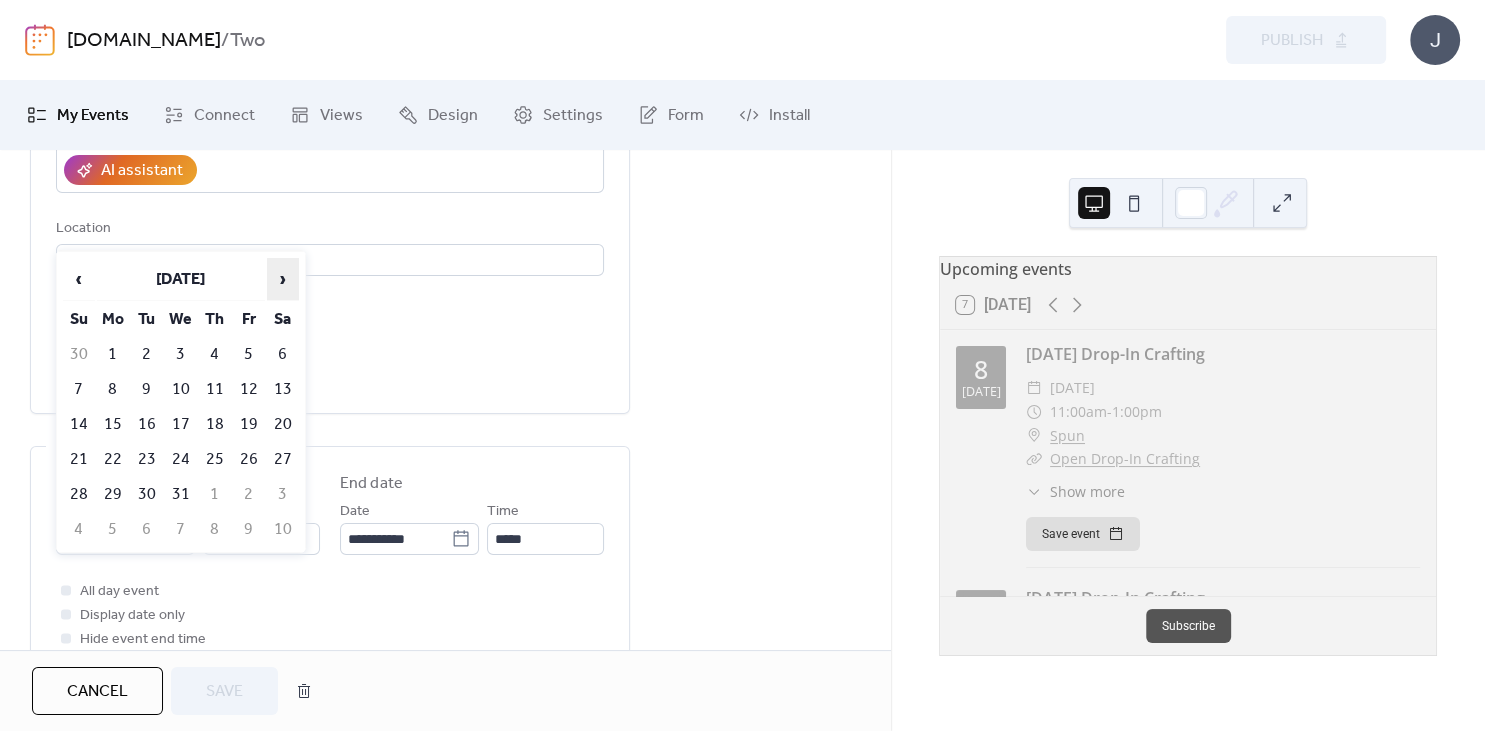 click on "›" at bounding box center [283, 279] 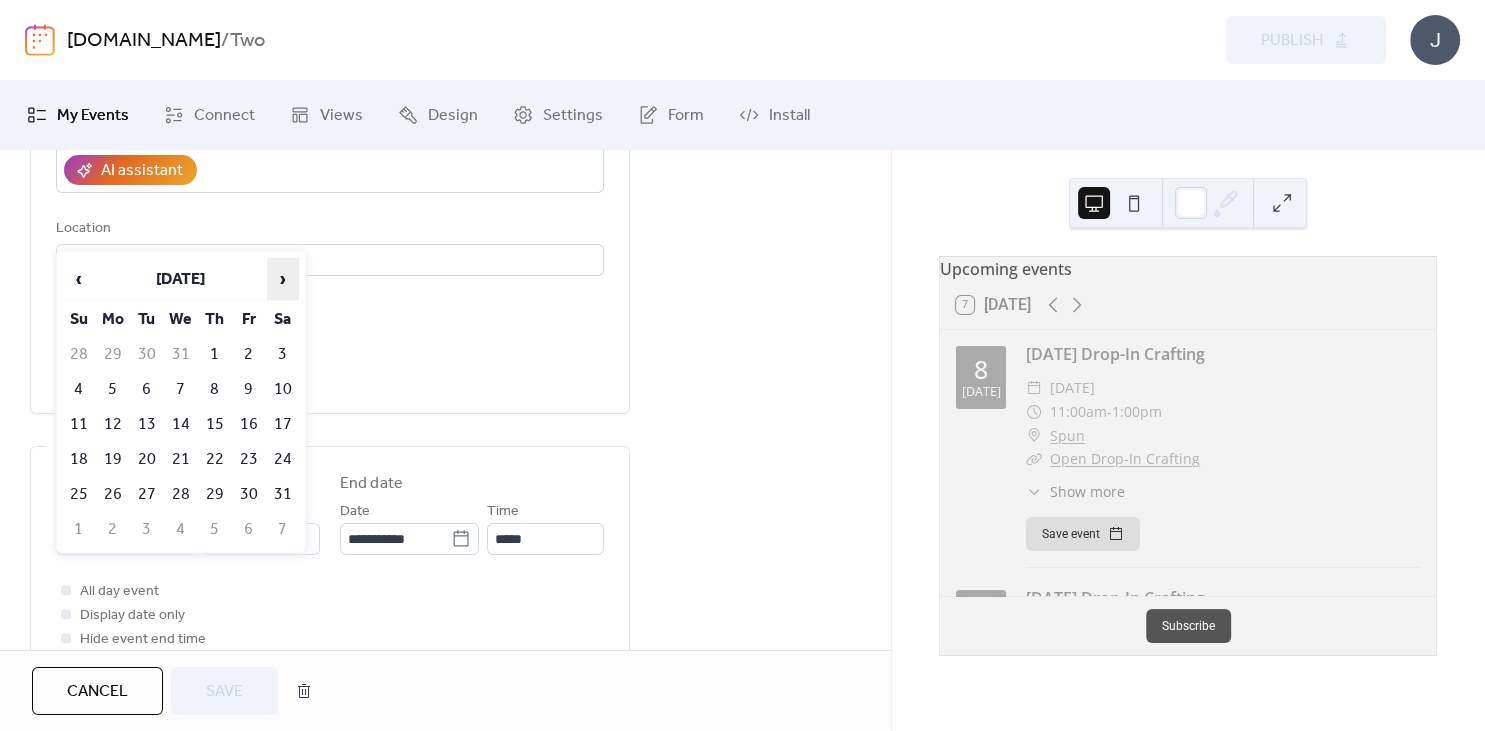 click on "›" at bounding box center (283, 279) 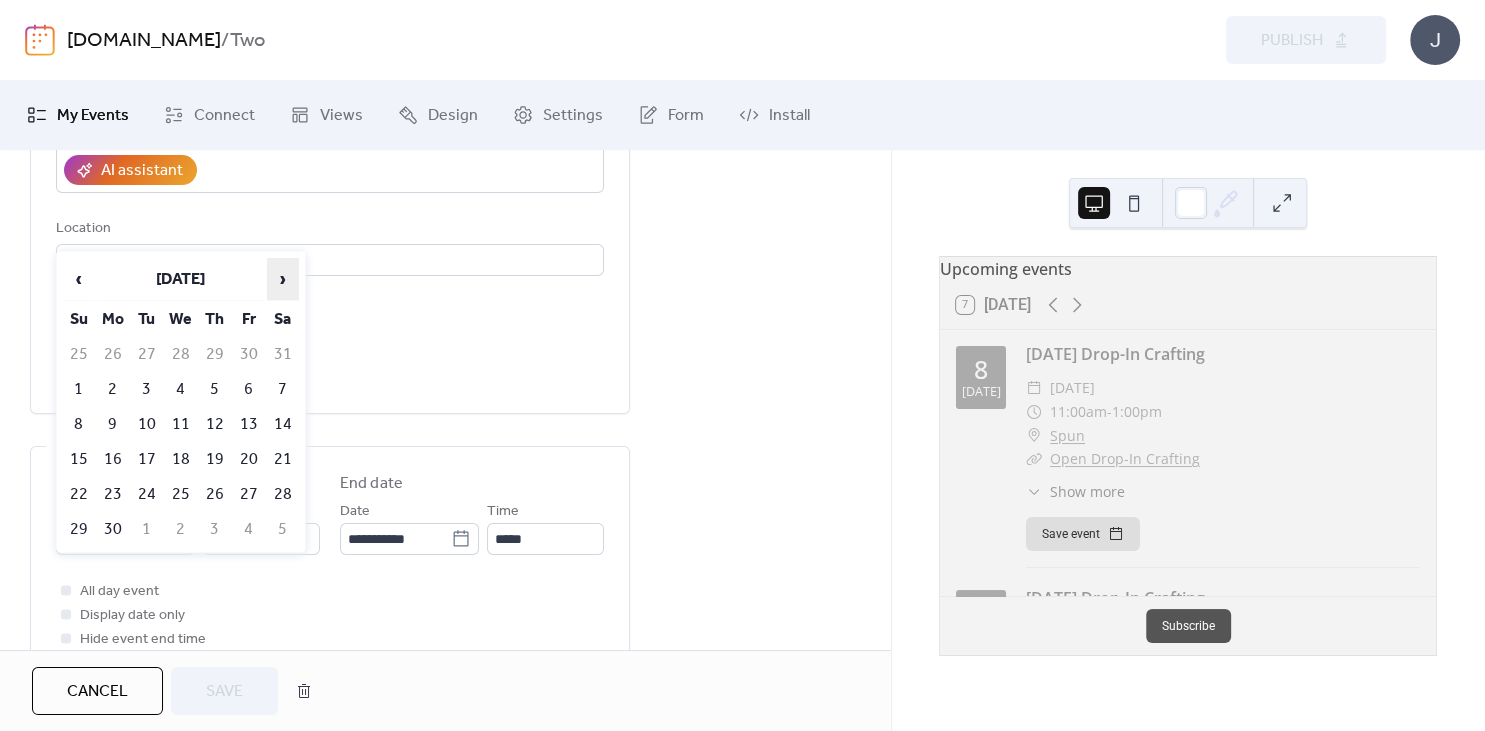 click on "›" at bounding box center [283, 279] 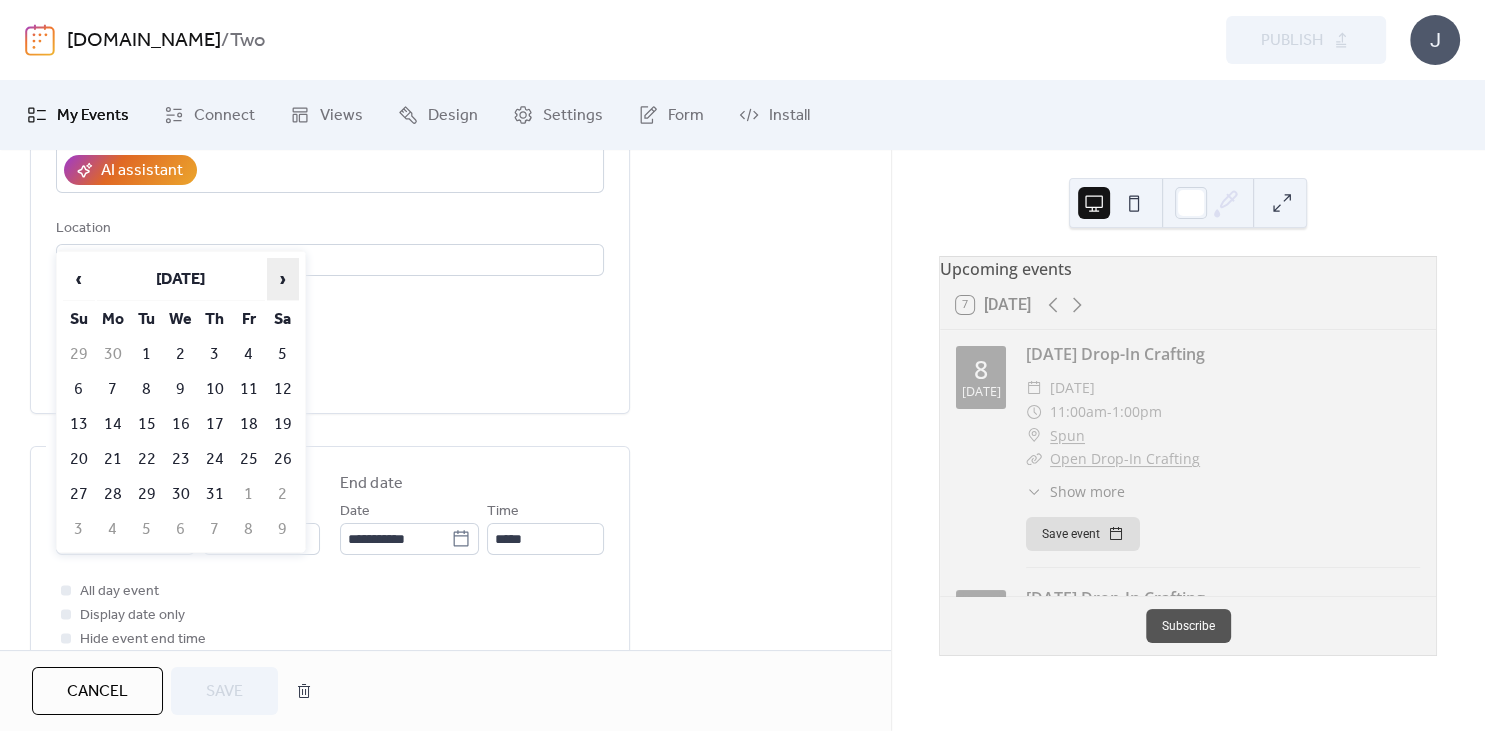 click on "›" at bounding box center [283, 279] 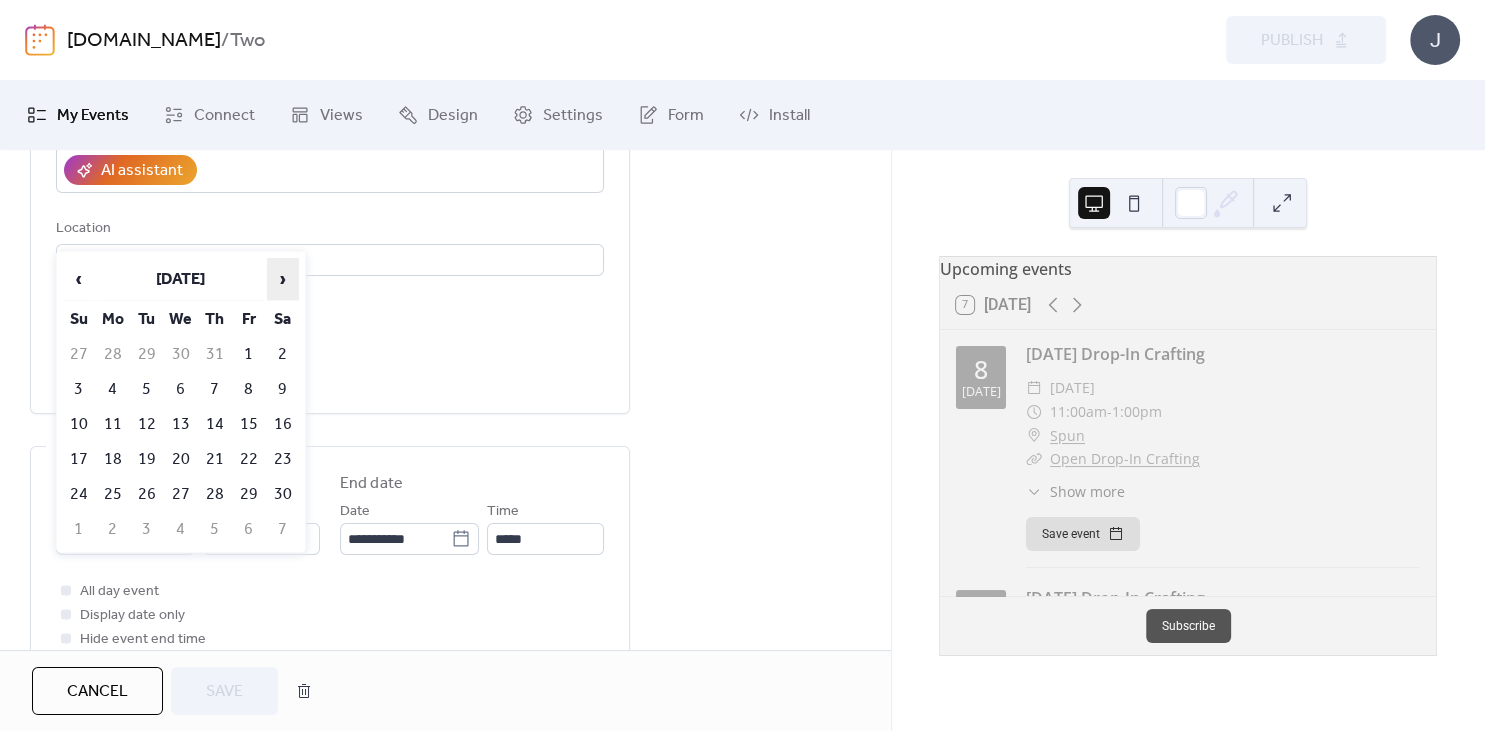 click on "›" at bounding box center (283, 279) 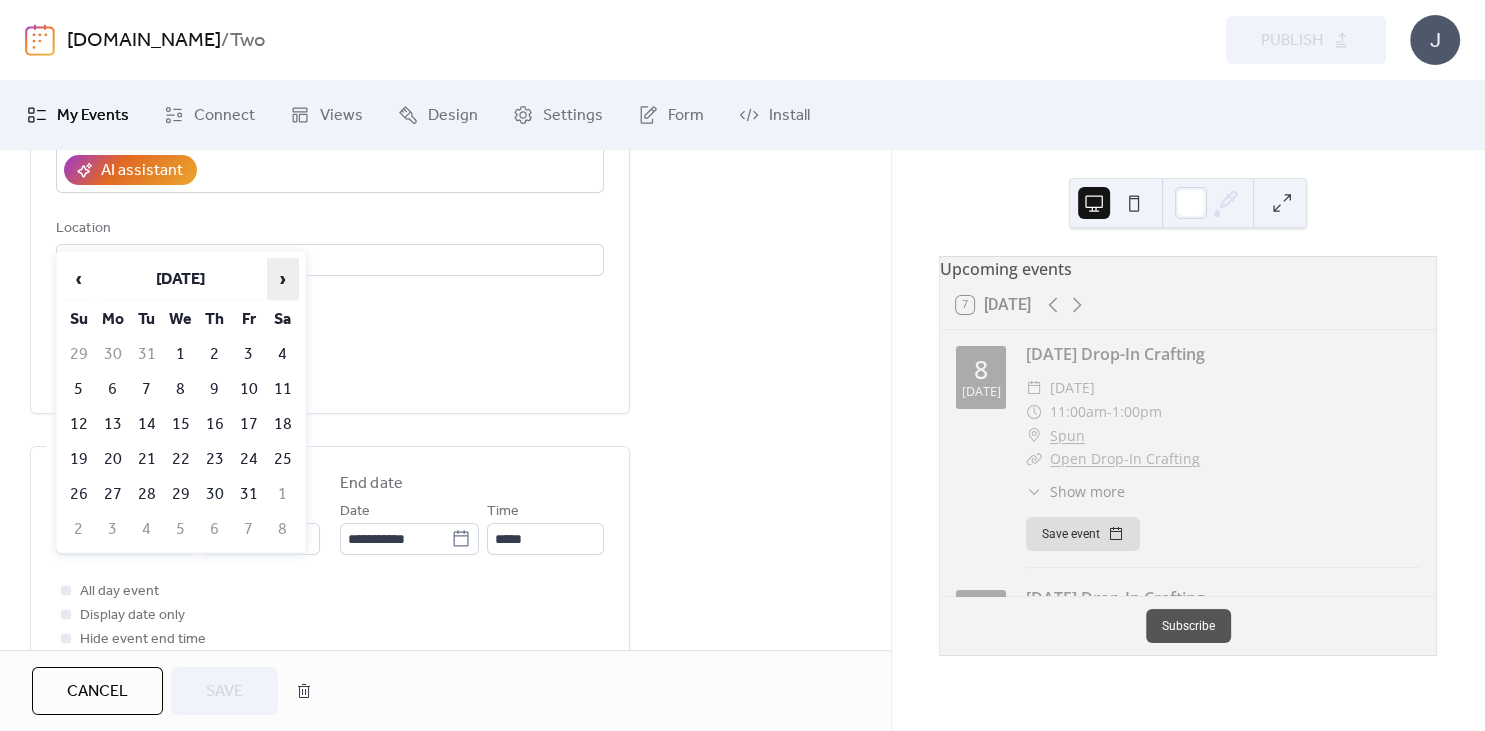 click on "›" at bounding box center [283, 279] 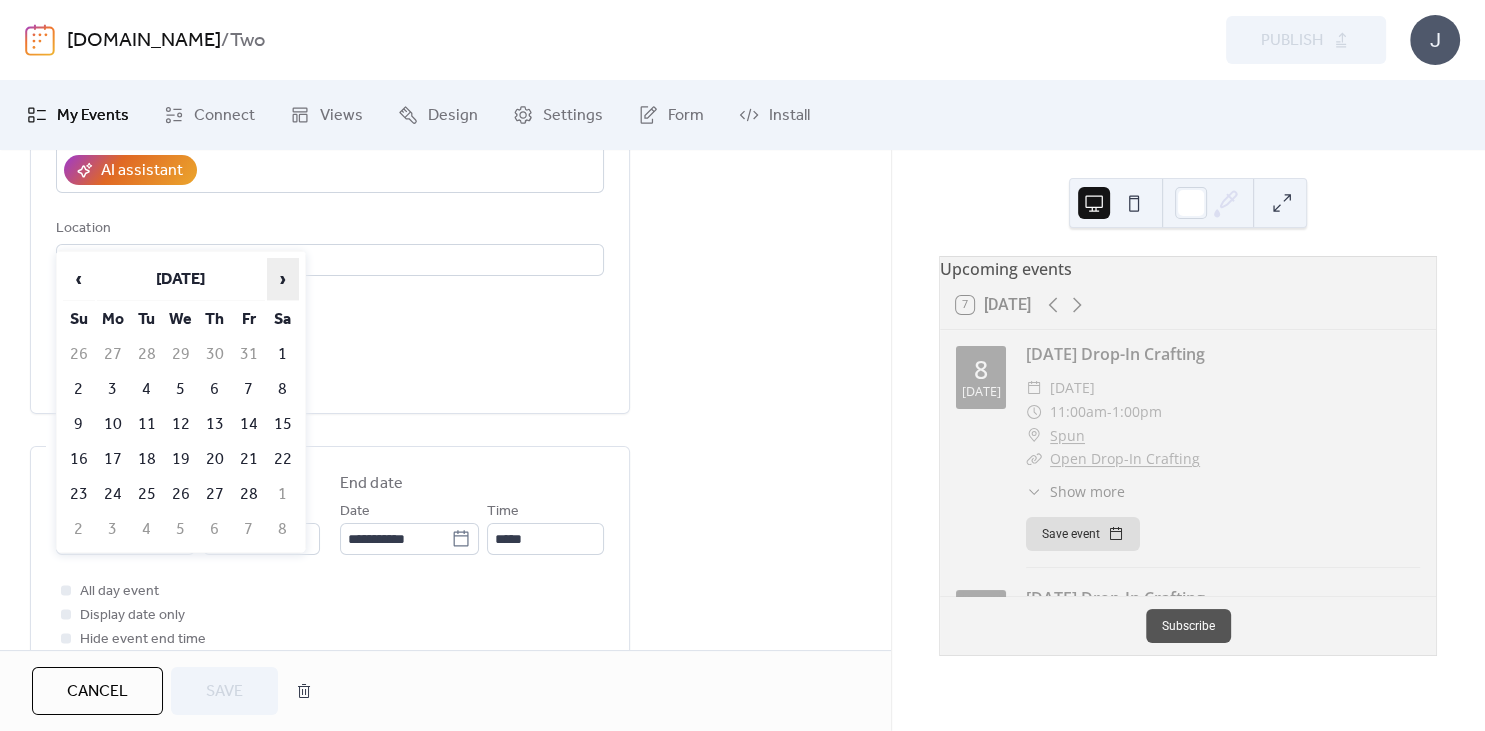click on "›" at bounding box center [283, 279] 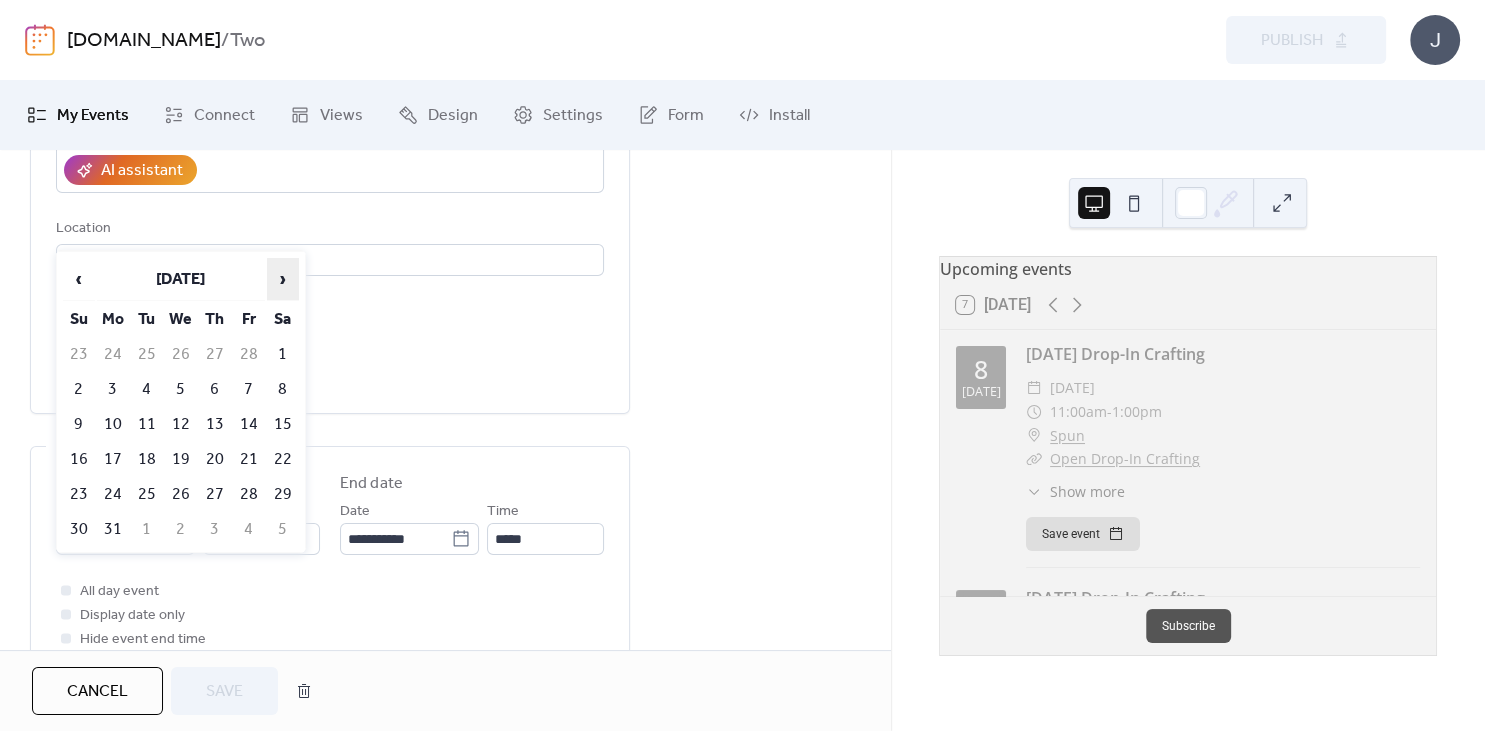 click on "›" at bounding box center [283, 279] 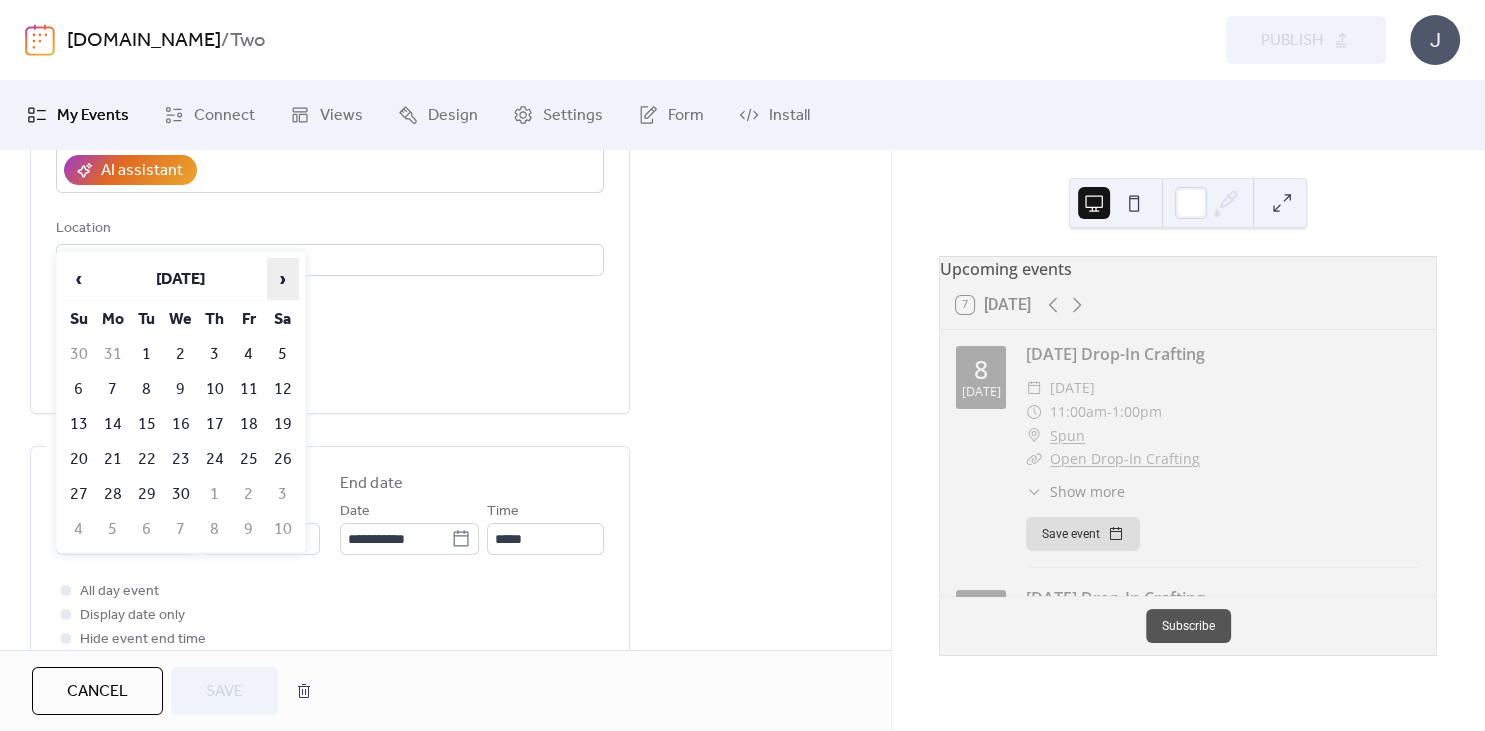 click on "›" at bounding box center (283, 279) 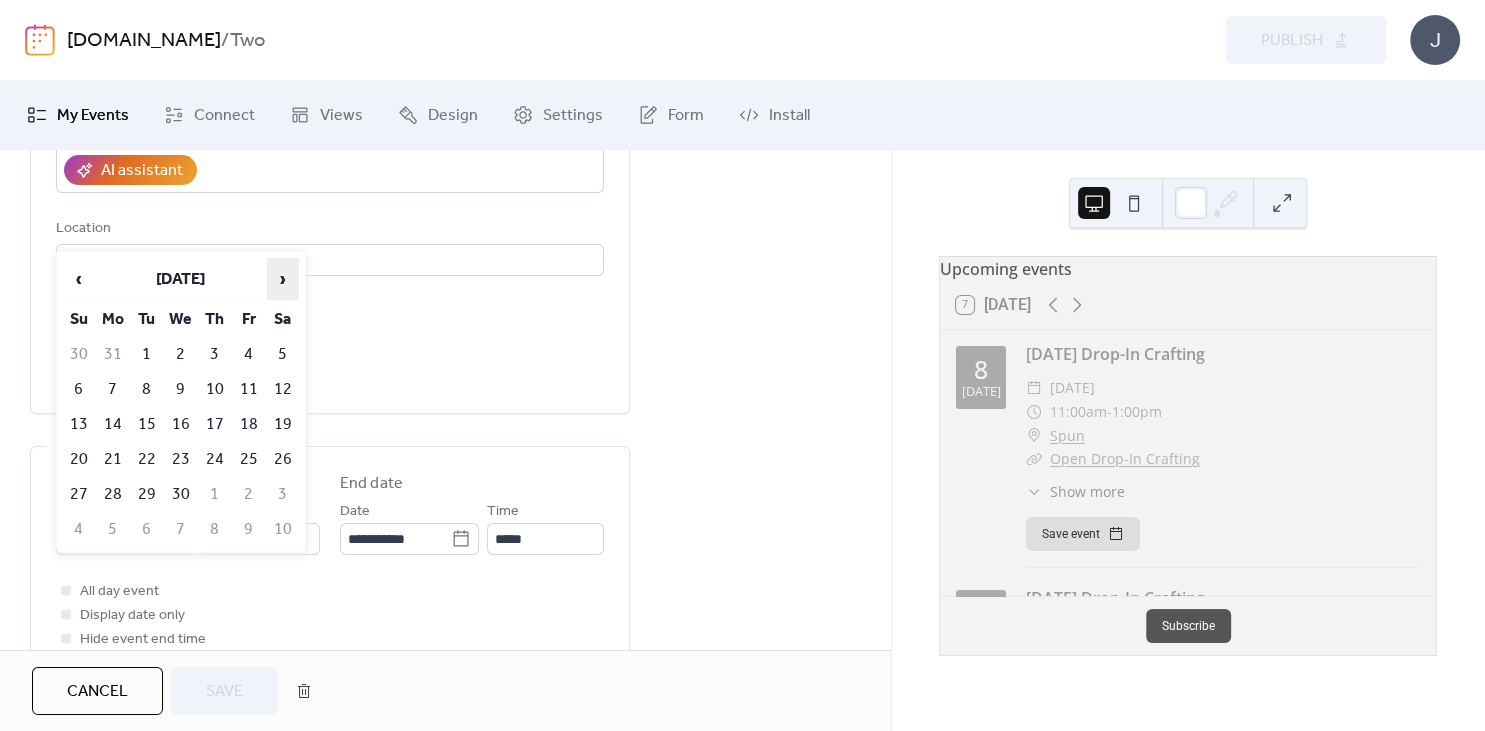 click on "›" at bounding box center [283, 279] 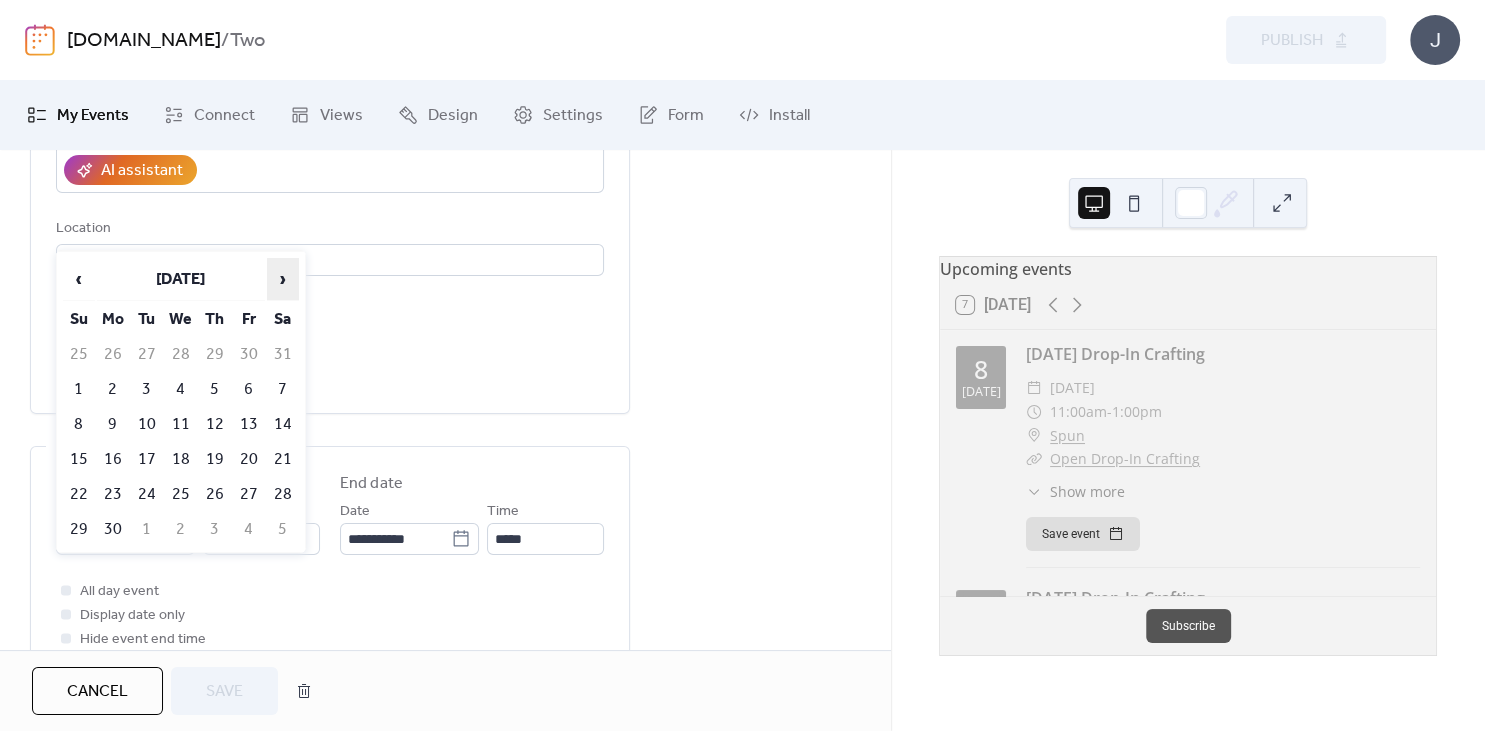 click on "›" at bounding box center [283, 279] 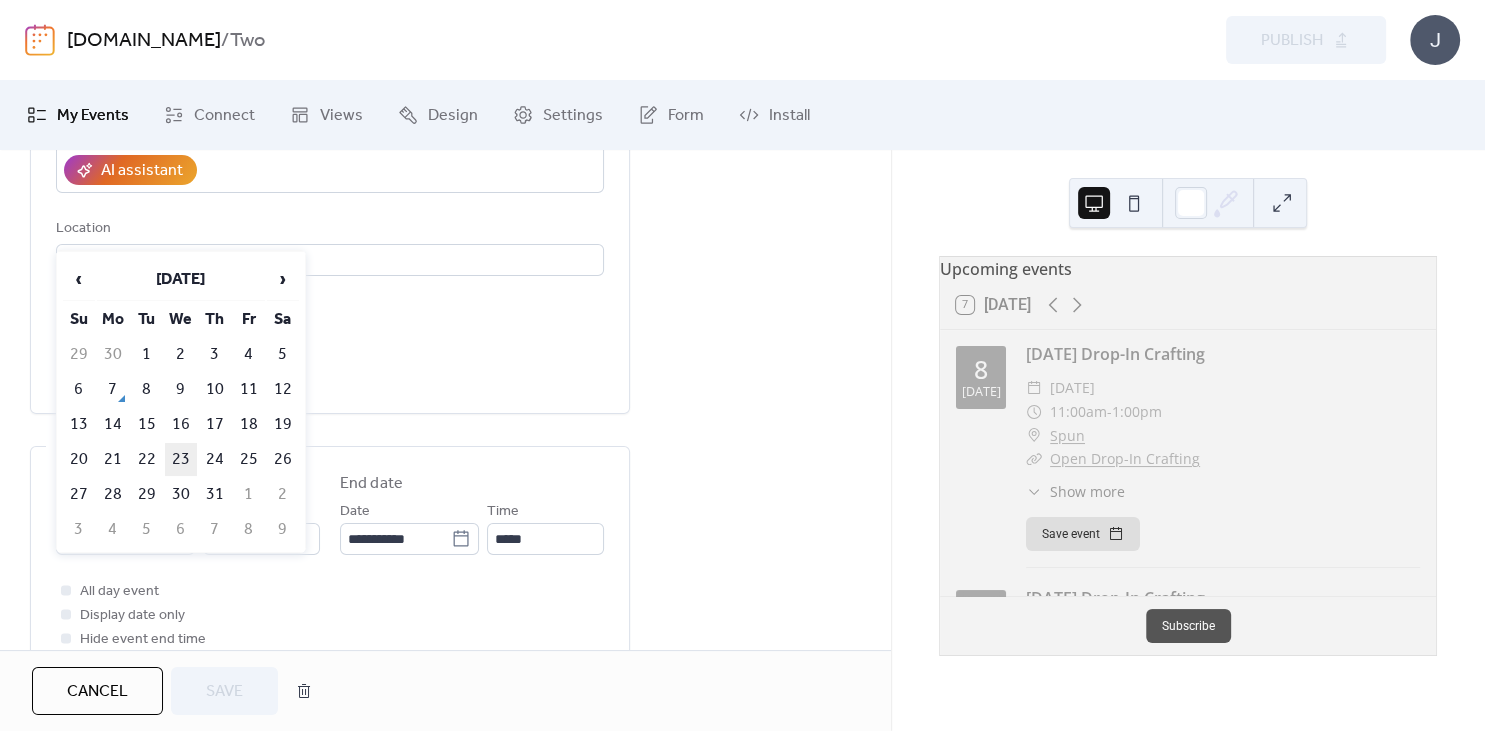 click on "23" at bounding box center (181, 459) 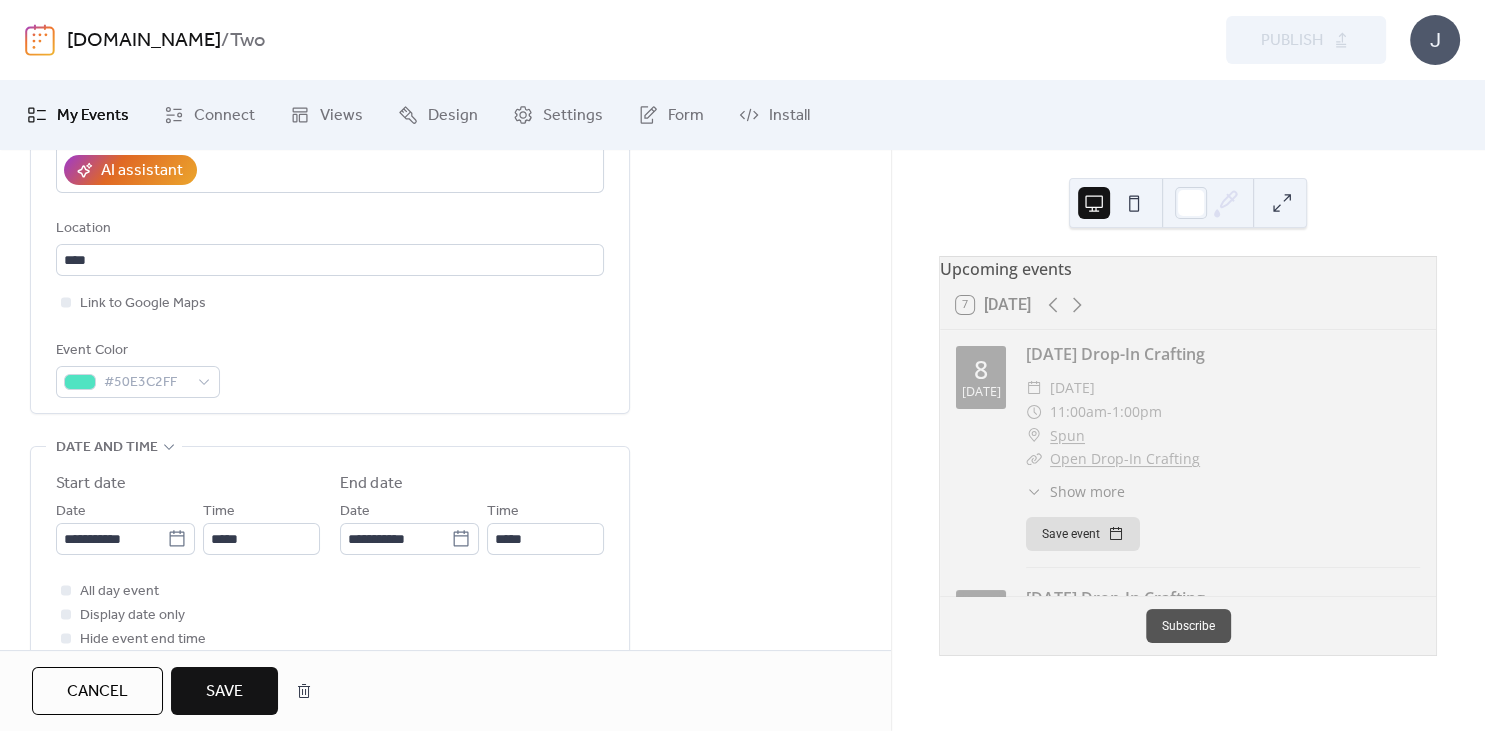 type on "**********" 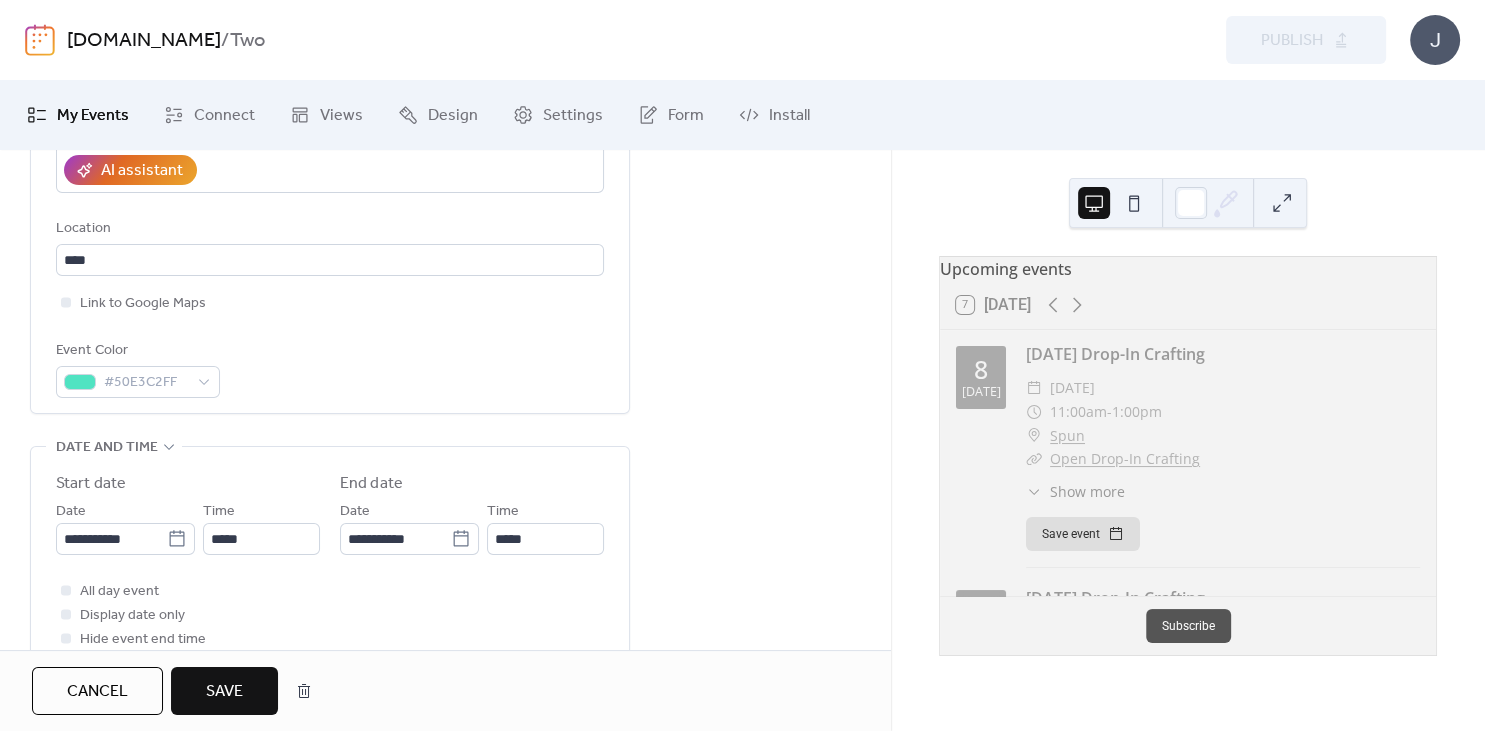 type on "**********" 